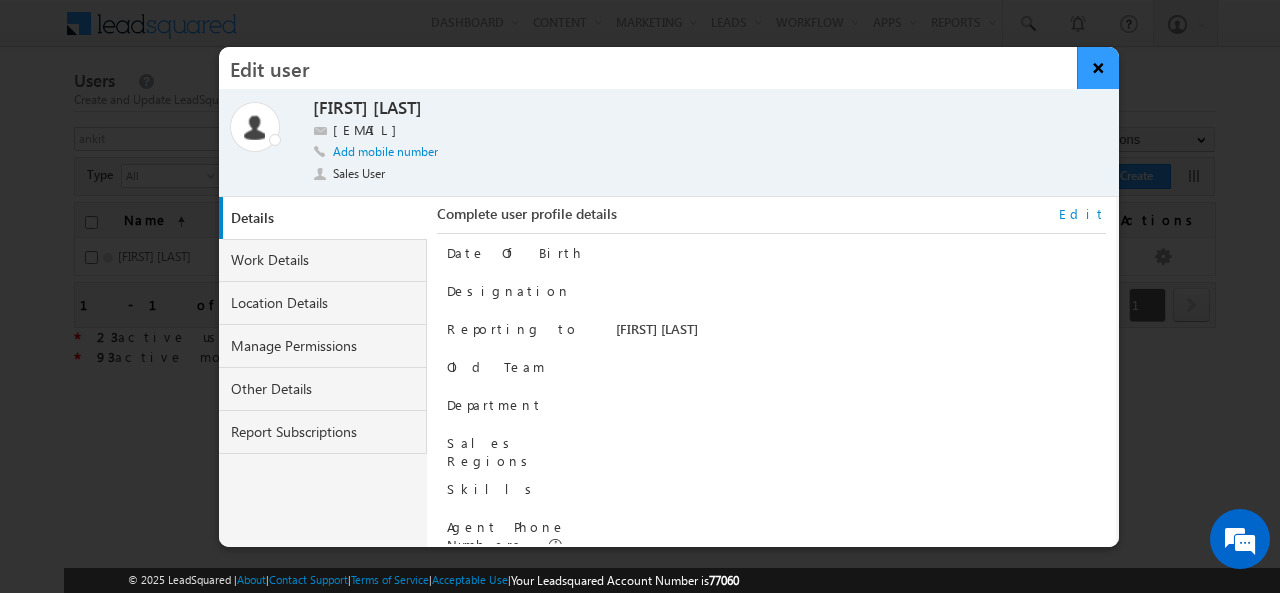 scroll, scrollTop: 0, scrollLeft: 0, axis: both 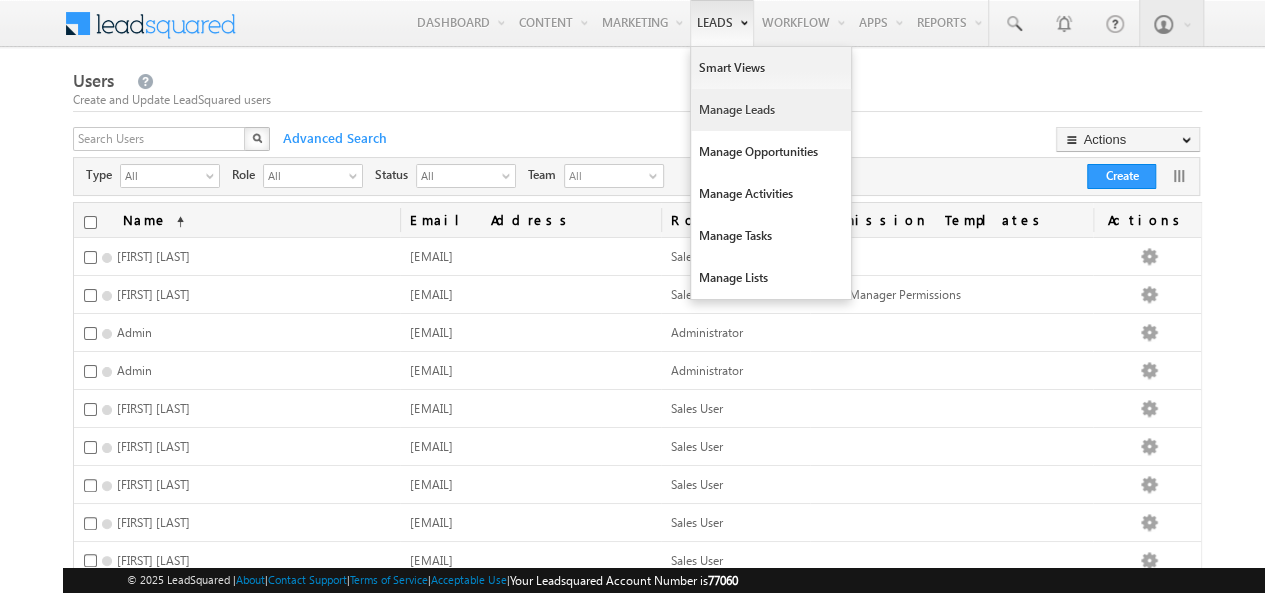 click on "Manage Leads" at bounding box center (771, 110) 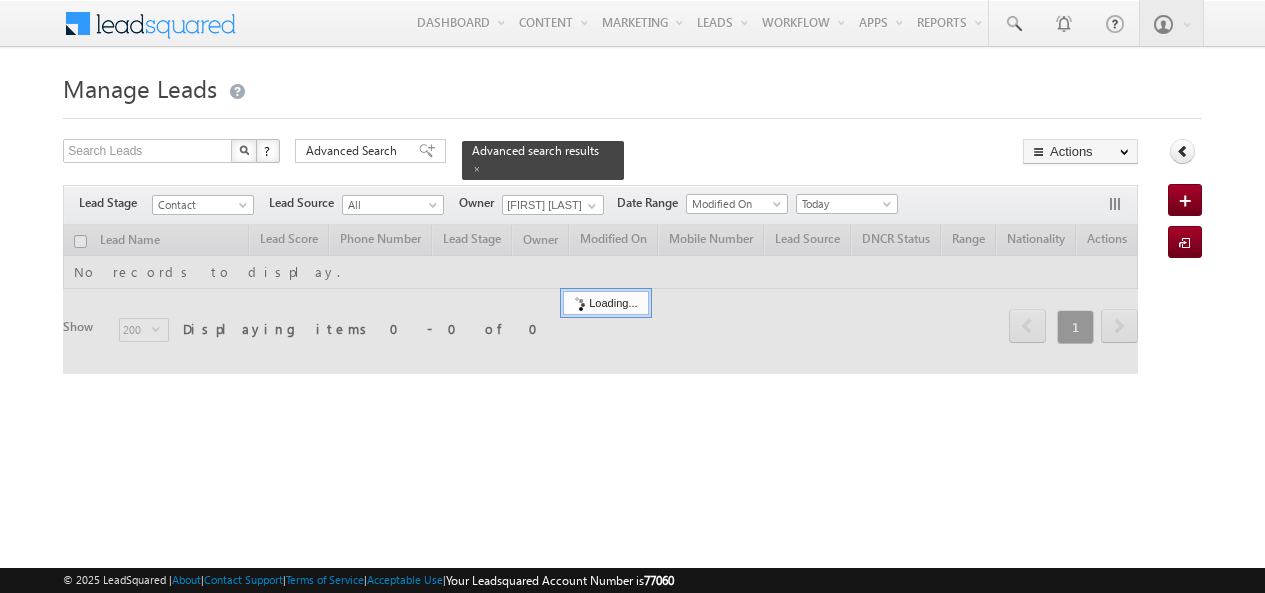scroll, scrollTop: 0, scrollLeft: 0, axis: both 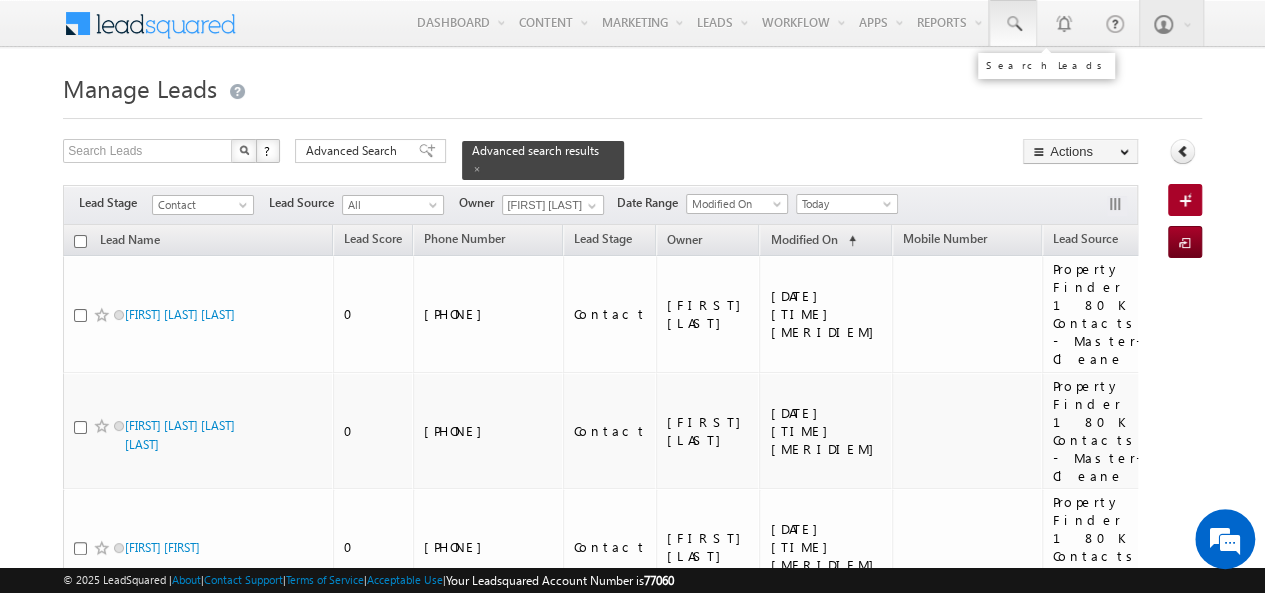 click at bounding box center (1013, 23) 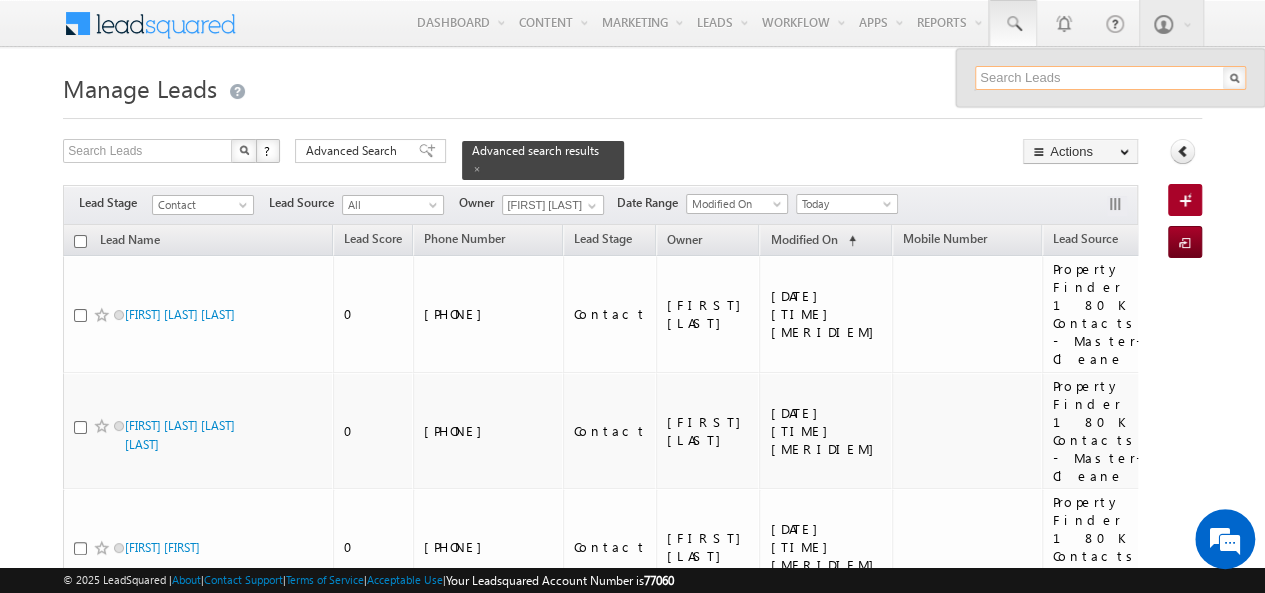 click at bounding box center [1110, 78] 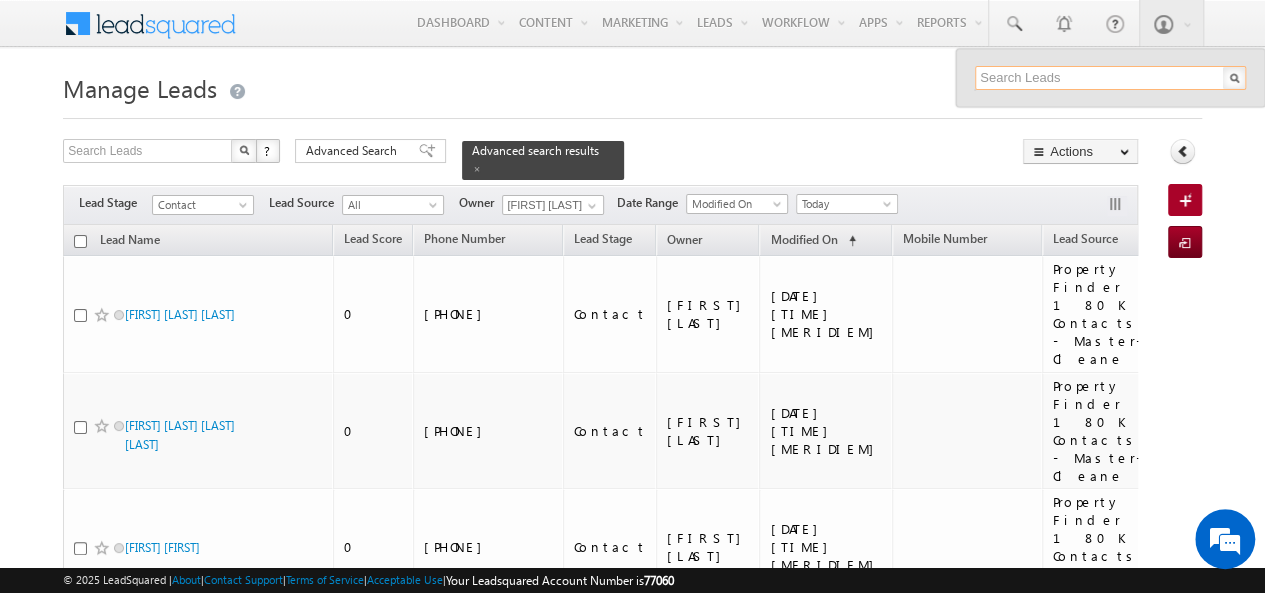 paste on "504520658" 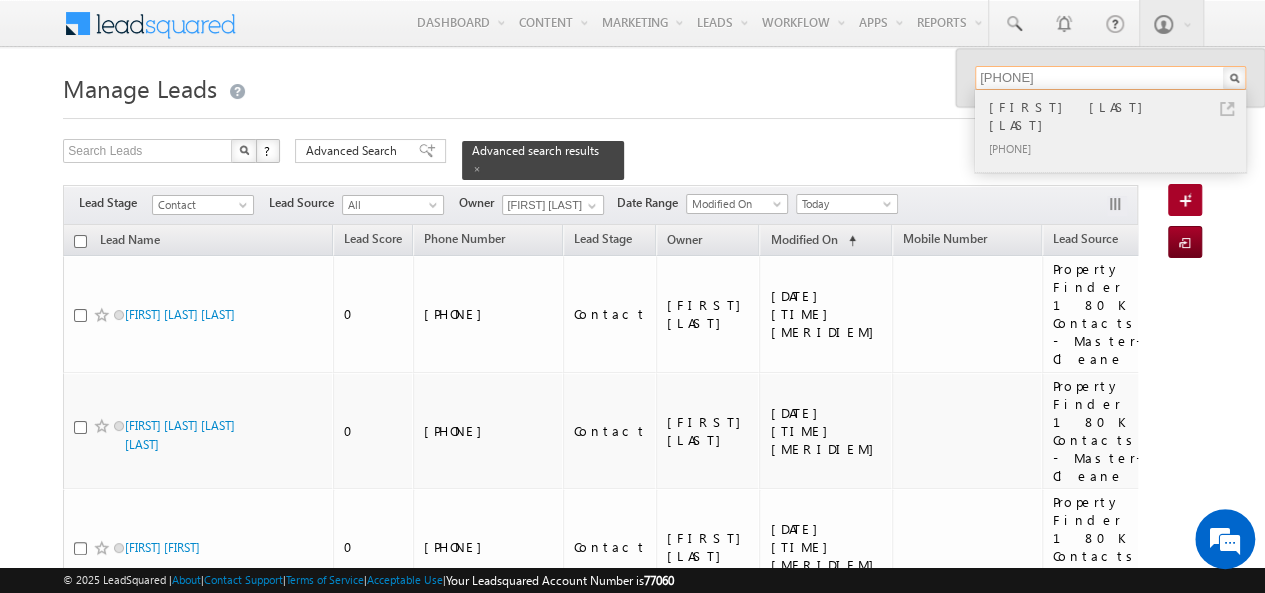 type on "504520658" 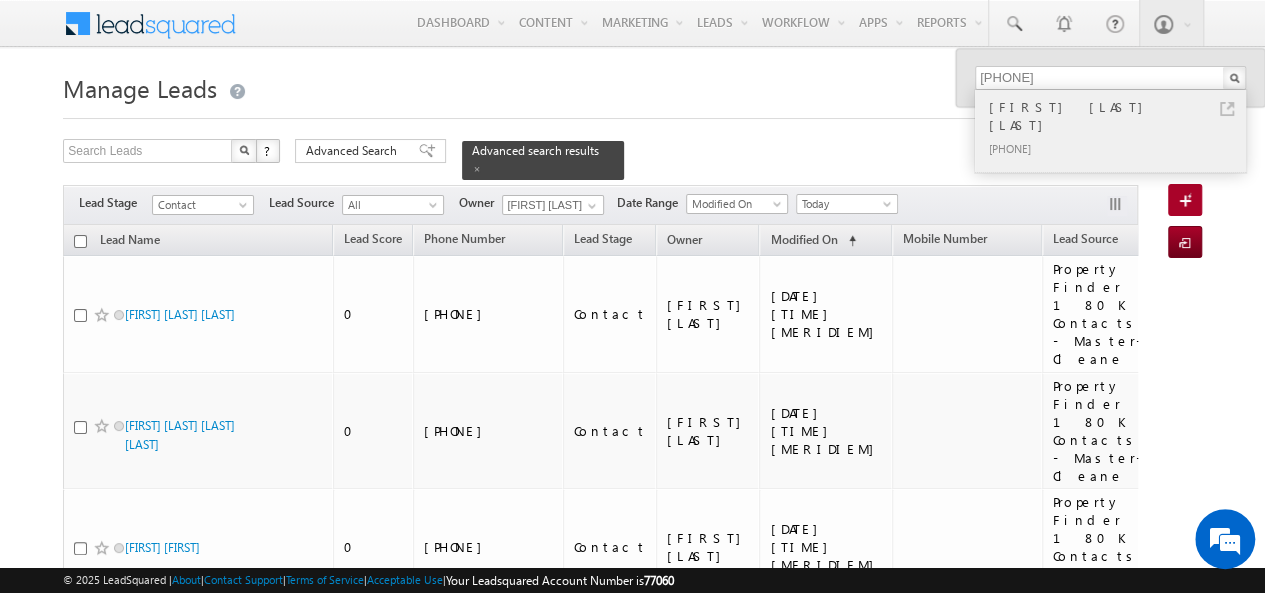 click on "MASOOD AHMED NISAR AHMED" at bounding box center (1119, 116) 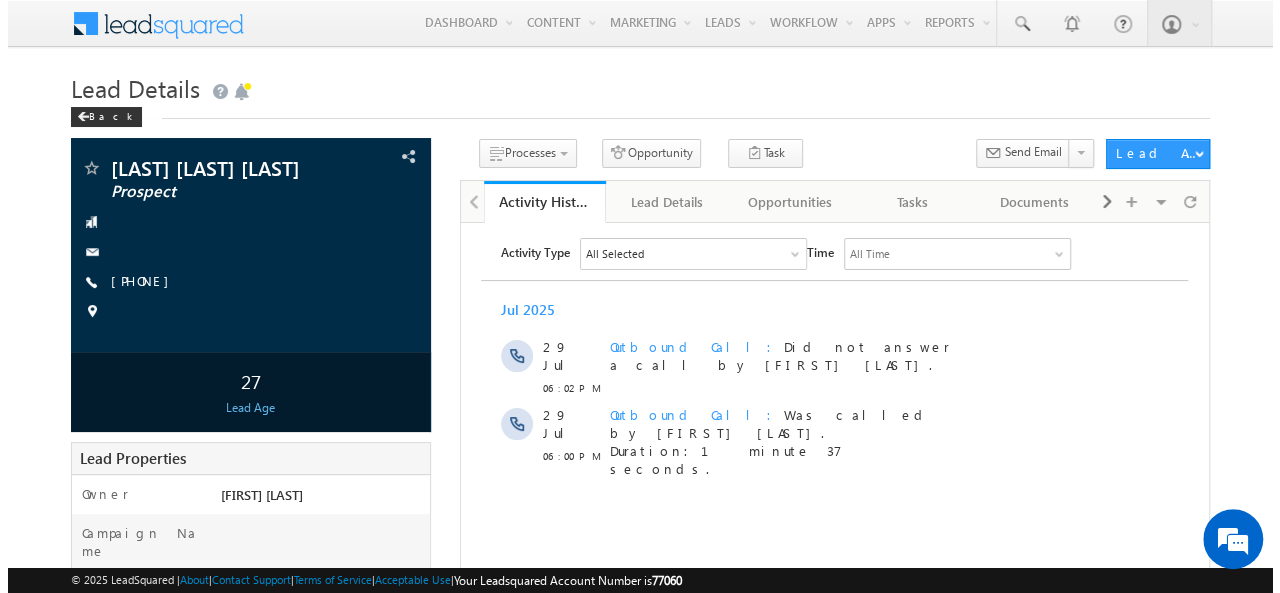 scroll, scrollTop: 39, scrollLeft: 0, axis: vertical 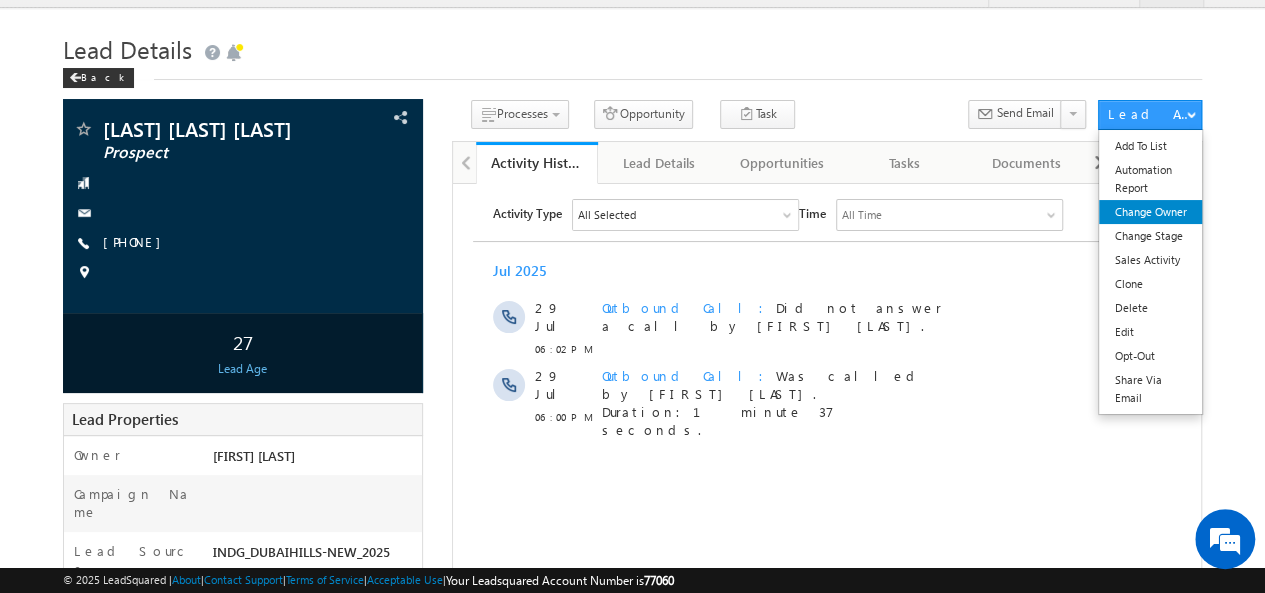 click on "Change Owner" at bounding box center [1150, 212] 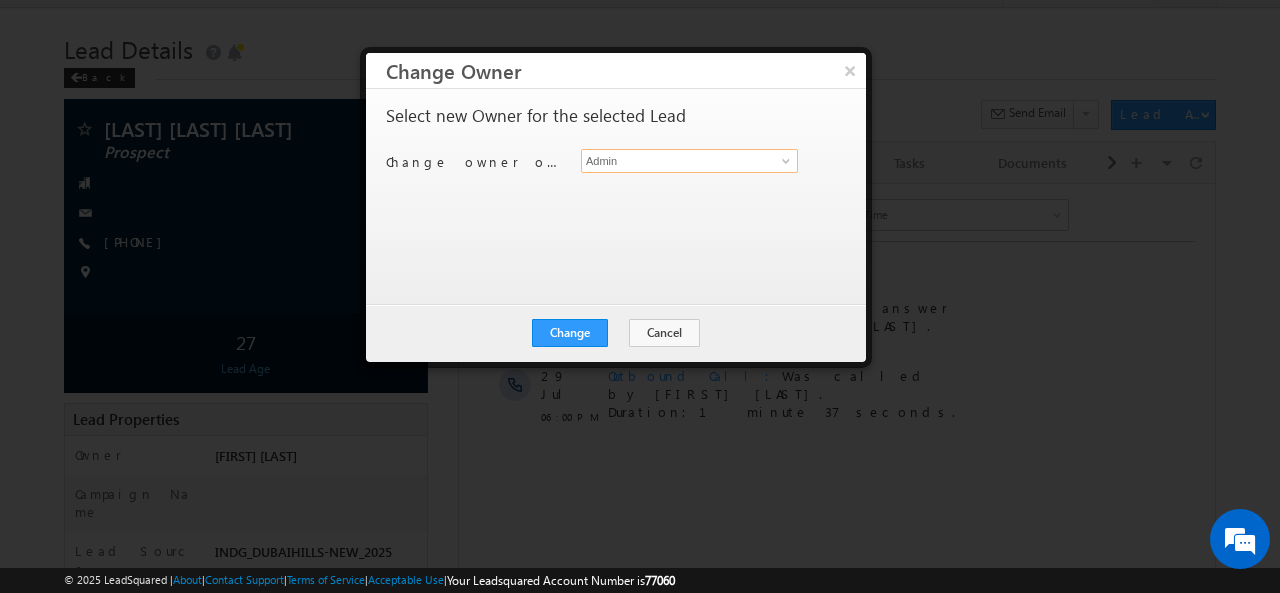click on "Admin" at bounding box center [689, 161] 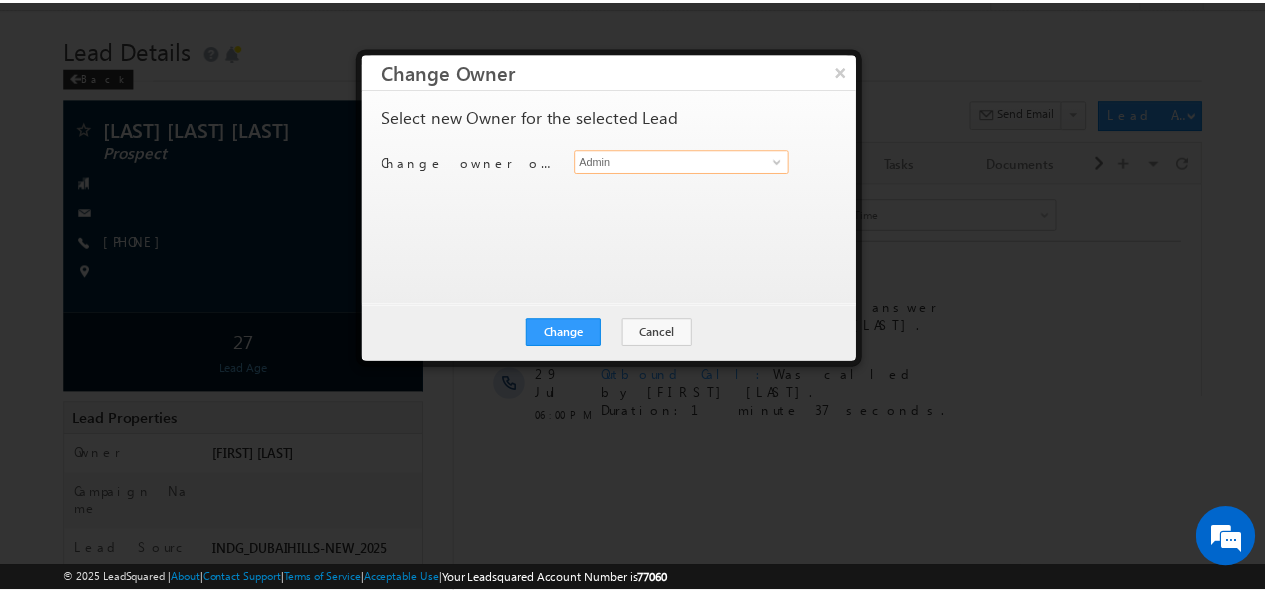 scroll, scrollTop: 0, scrollLeft: 0, axis: both 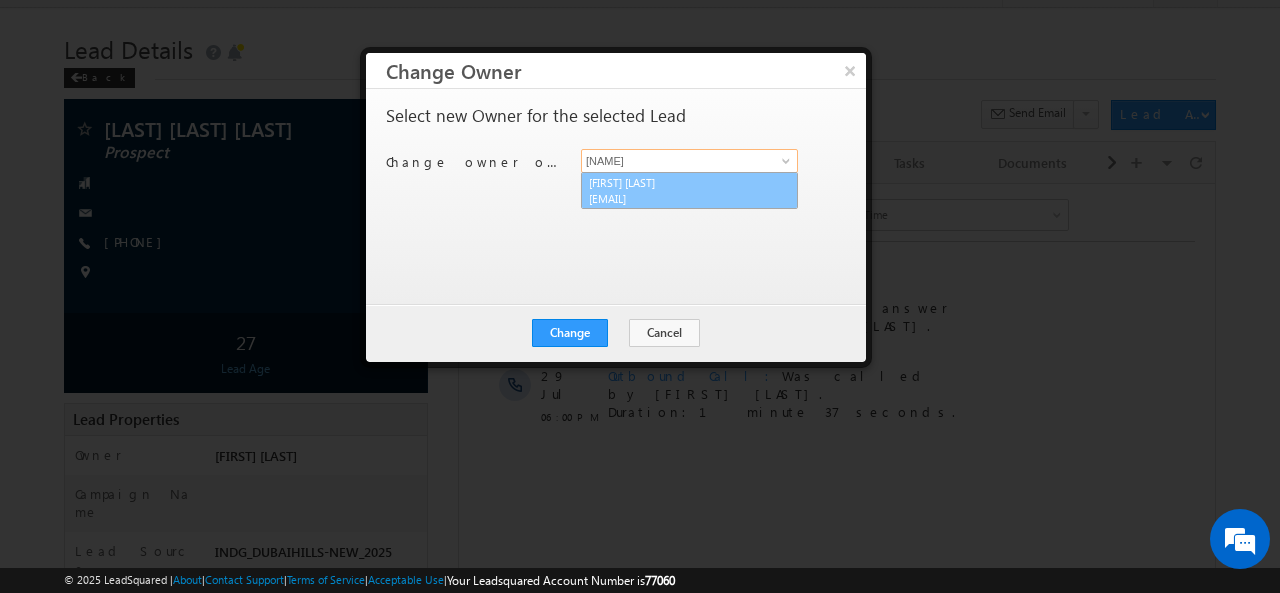 click on "Niraj Upadhyay   niraj.upadhyay@indglobal.ae" at bounding box center (689, 191) 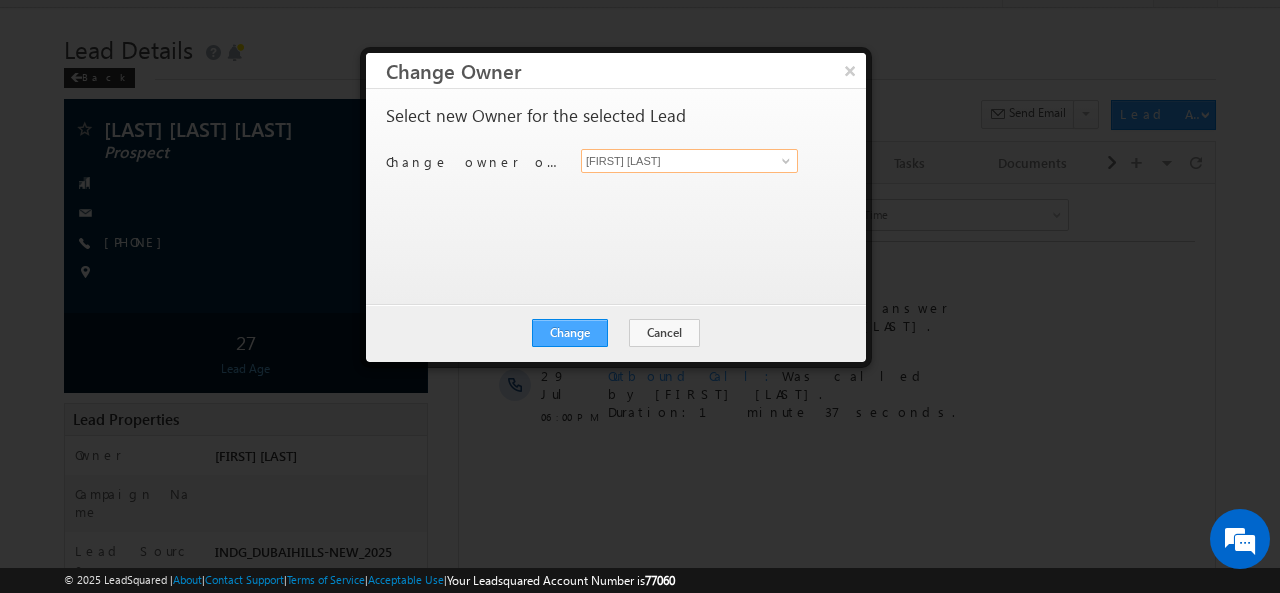 type on "Niraj Upadhyay" 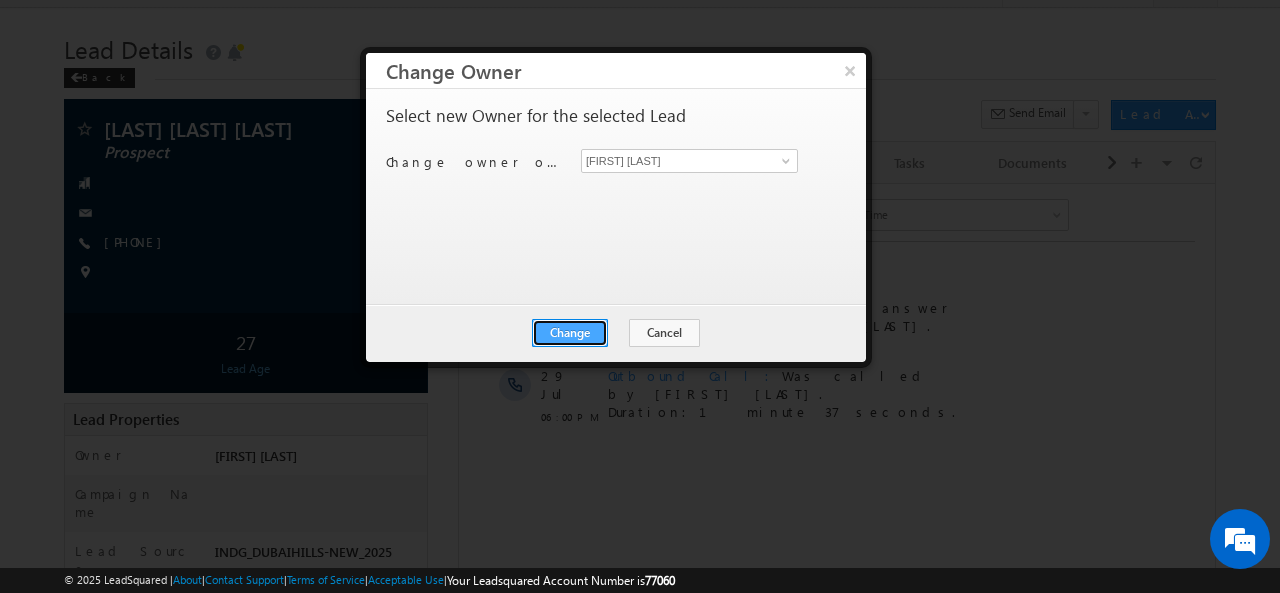 click on "Change" at bounding box center (570, 333) 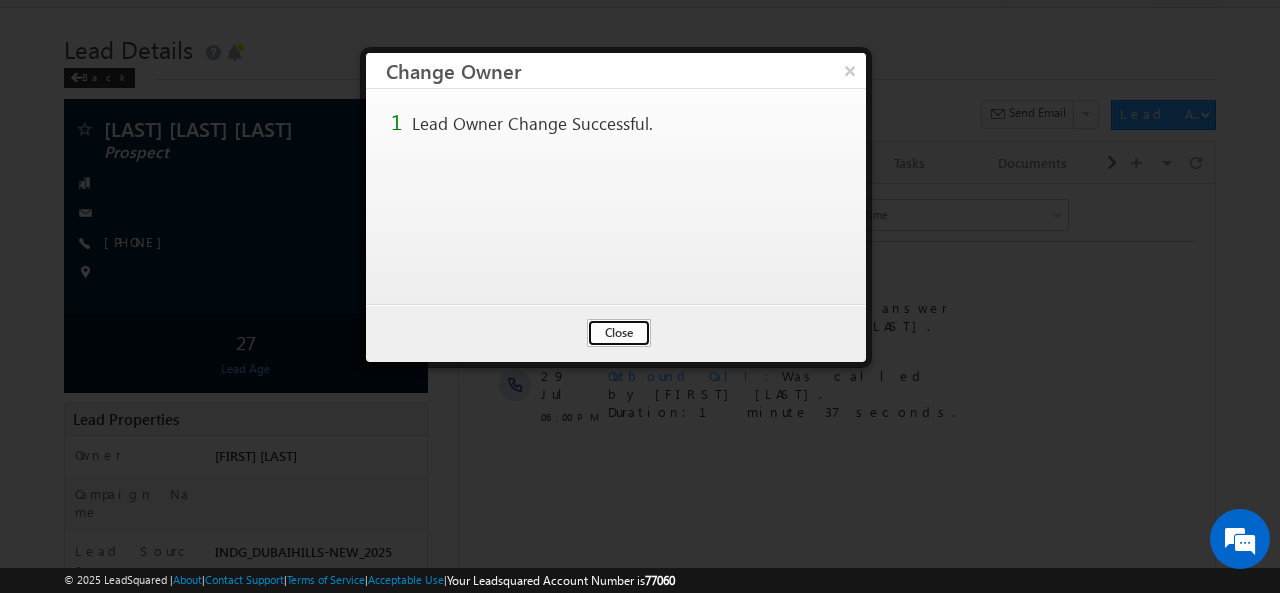 click on "Close" at bounding box center [619, 333] 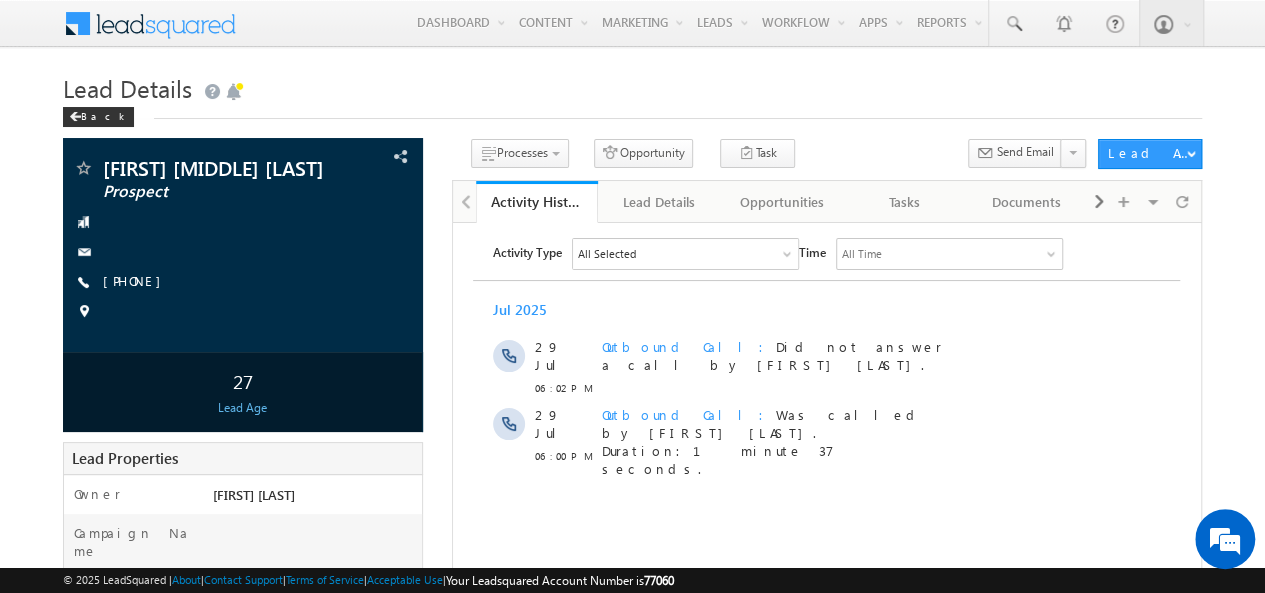 scroll, scrollTop: 0, scrollLeft: 0, axis: both 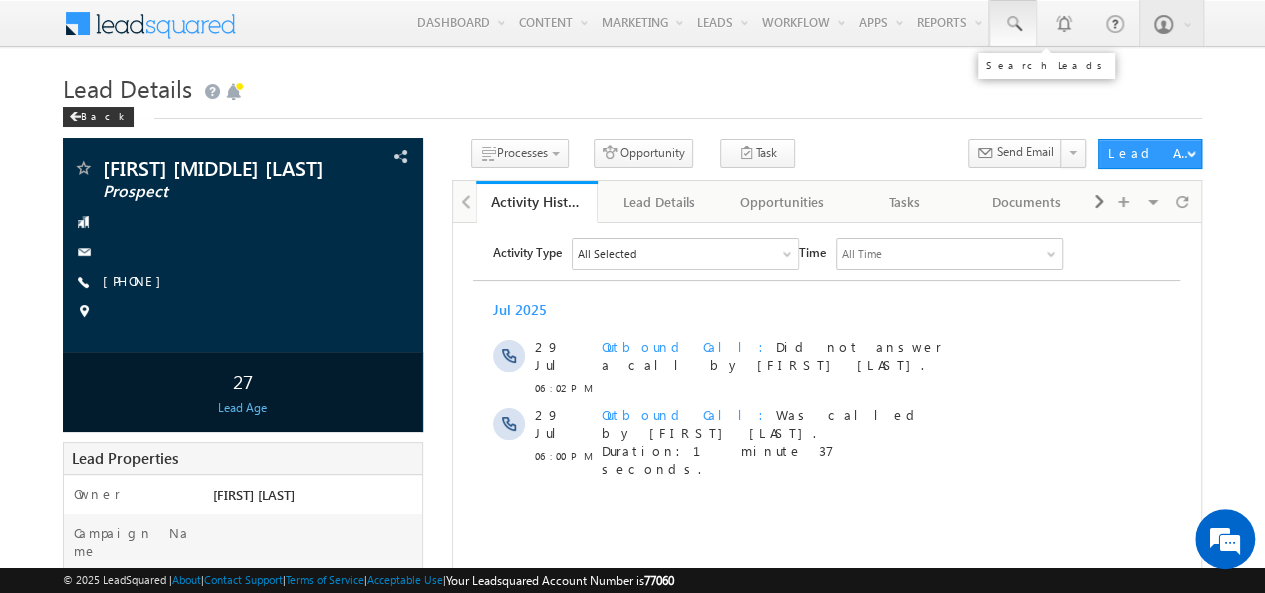 click at bounding box center [1013, 24] 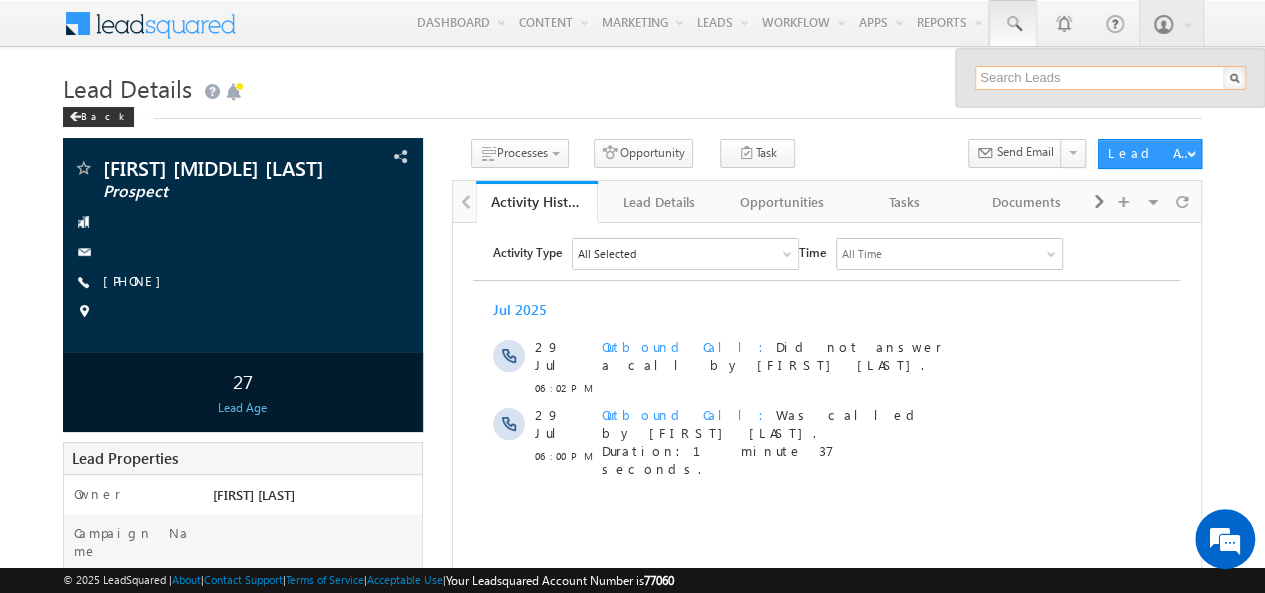 click at bounding box center (1110, 78) 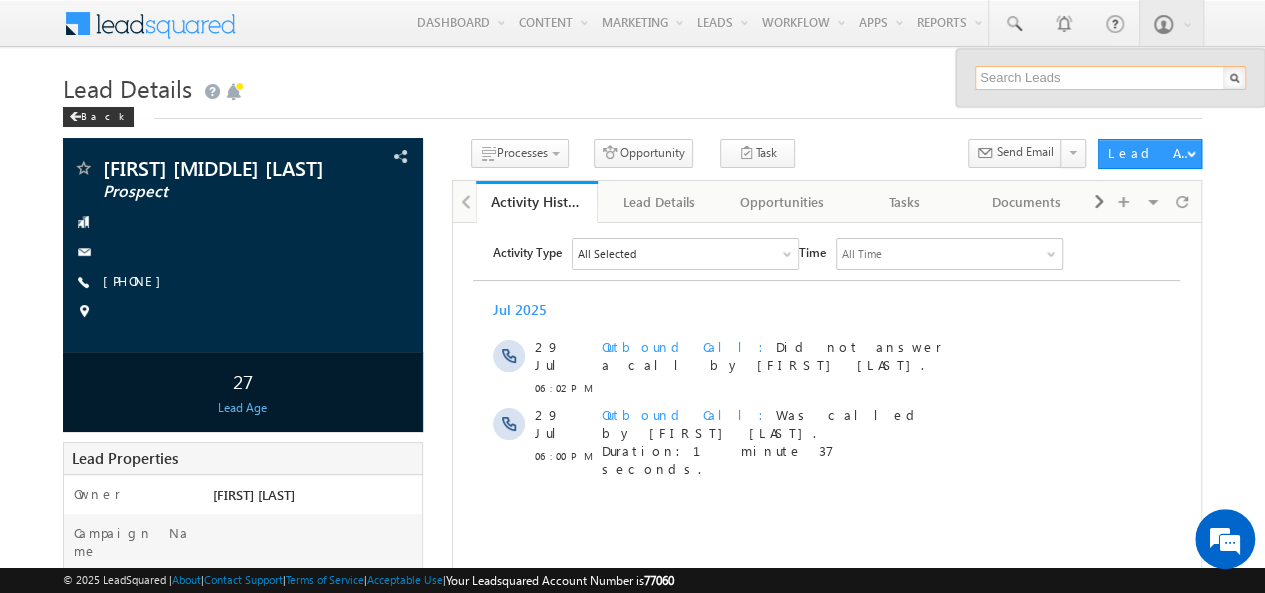paste on "[PHONE]" 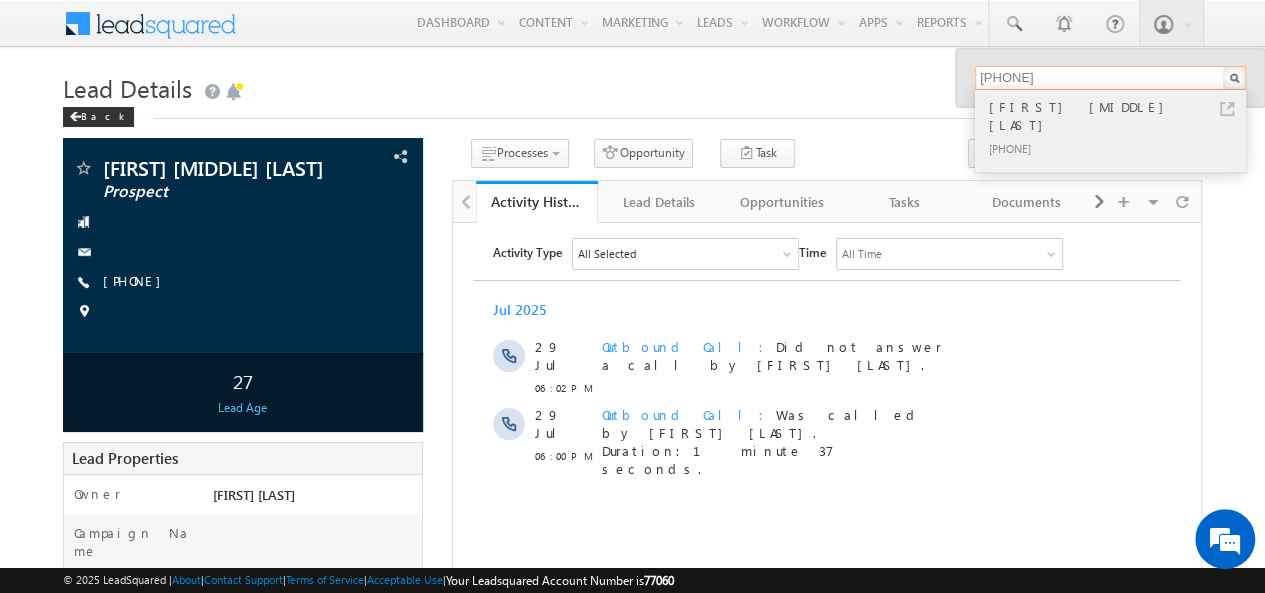 type on "[PHONE]" 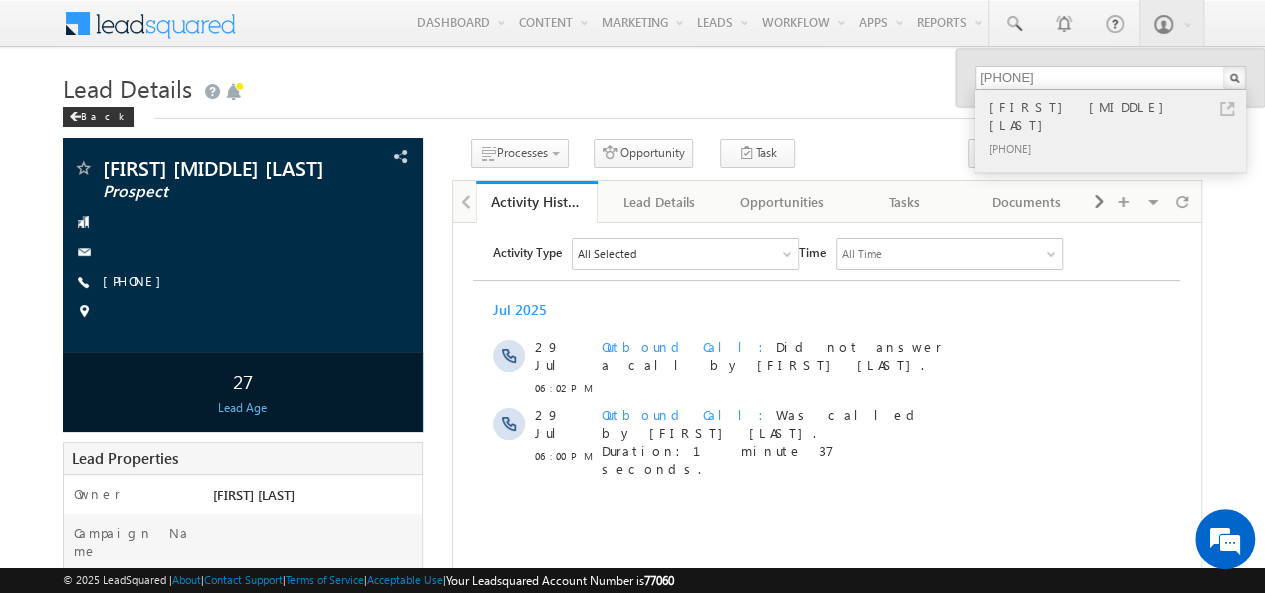 click on "[FIRST] [MIDDLE] [LAST]" at bounding box center [1119, 116] 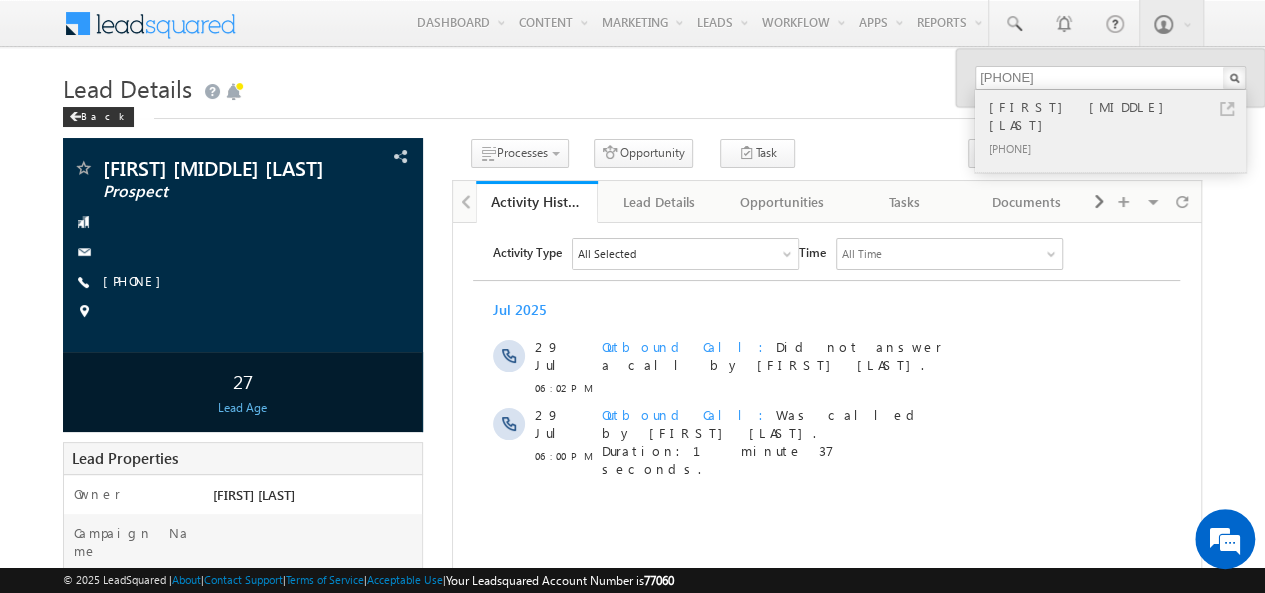 scroll, scrollTop: 0, scrollLeft: 0, axis: both 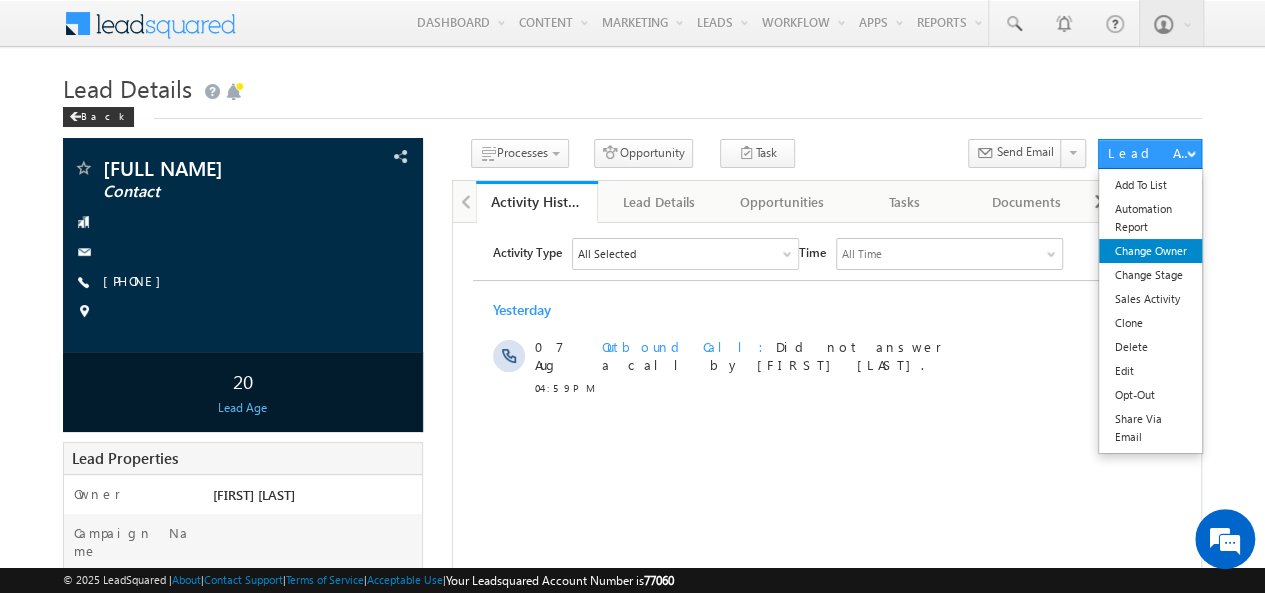 click on "Change Owner" at bounding box center [1150, 251] 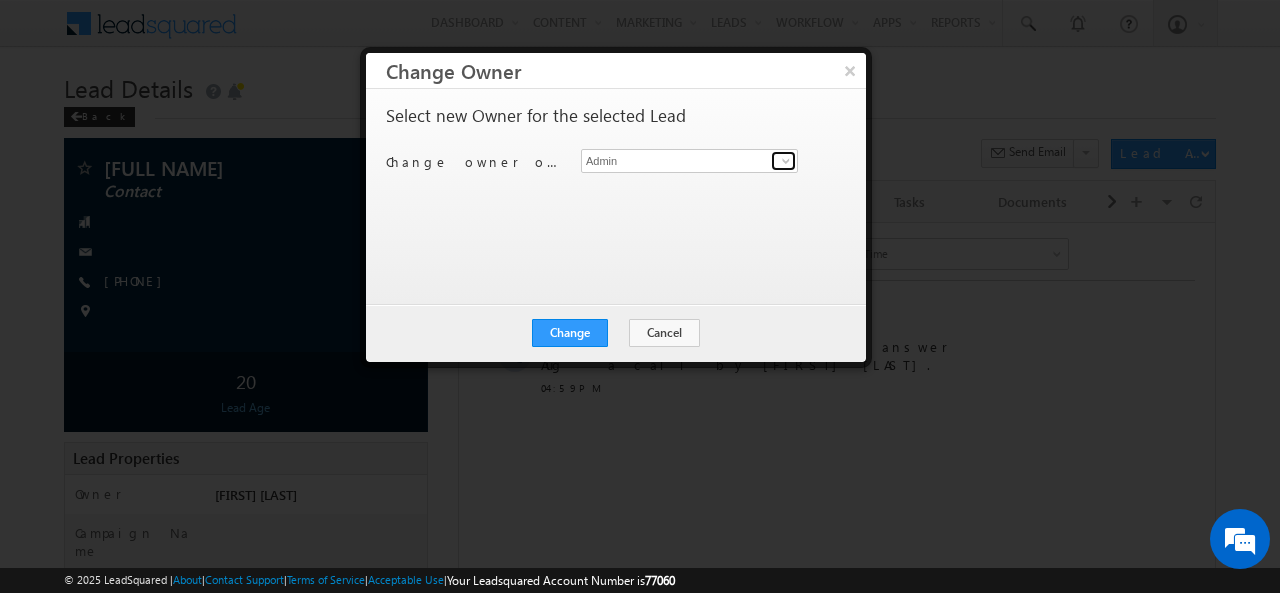 click at bounding box center [786, 161] 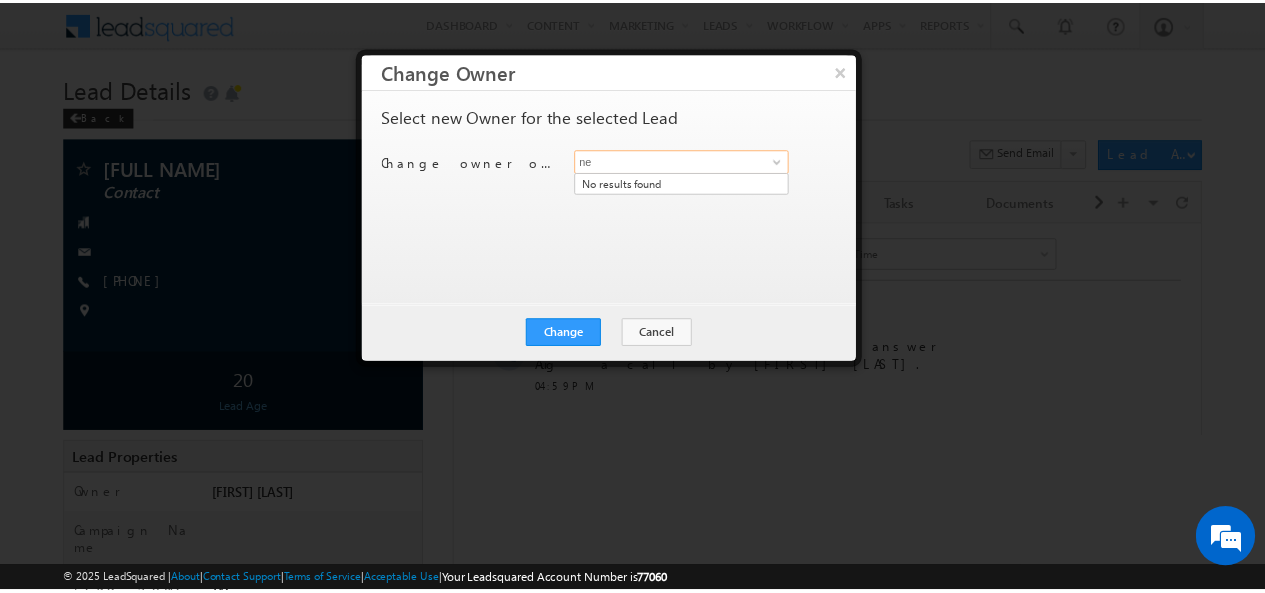 scroll, scrollTop: 0, scrollLeft: 0, axis: both 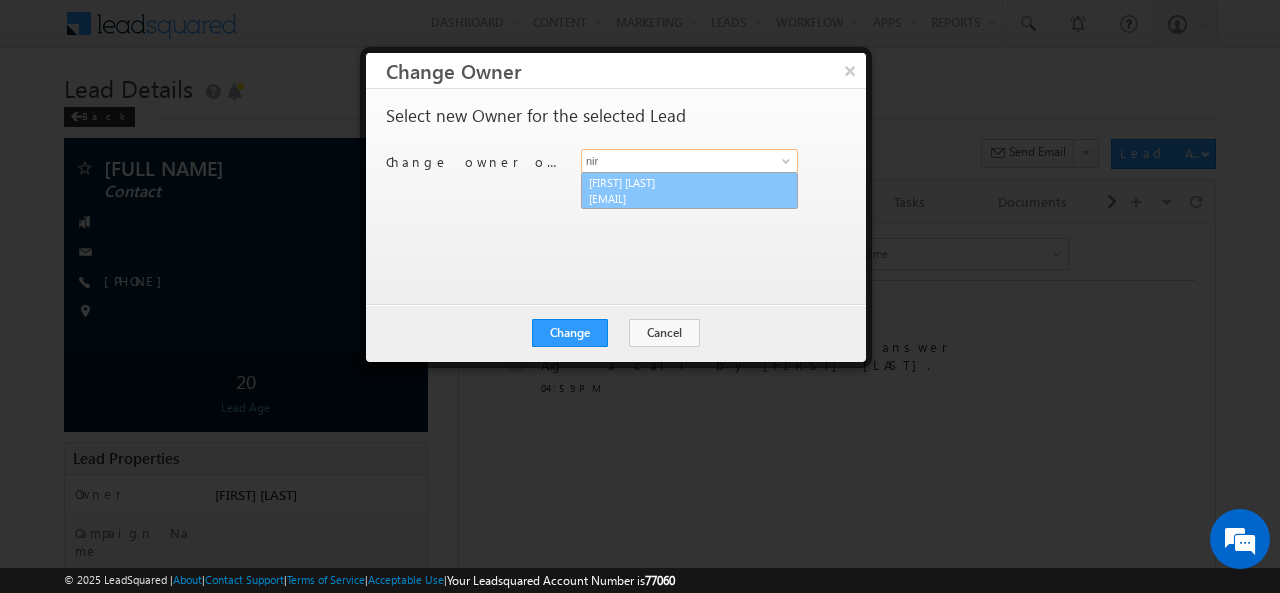click on "Niraj Upadhyay   niraj.upadhyay@indglobal.ae" at bounding box center [689, 191] 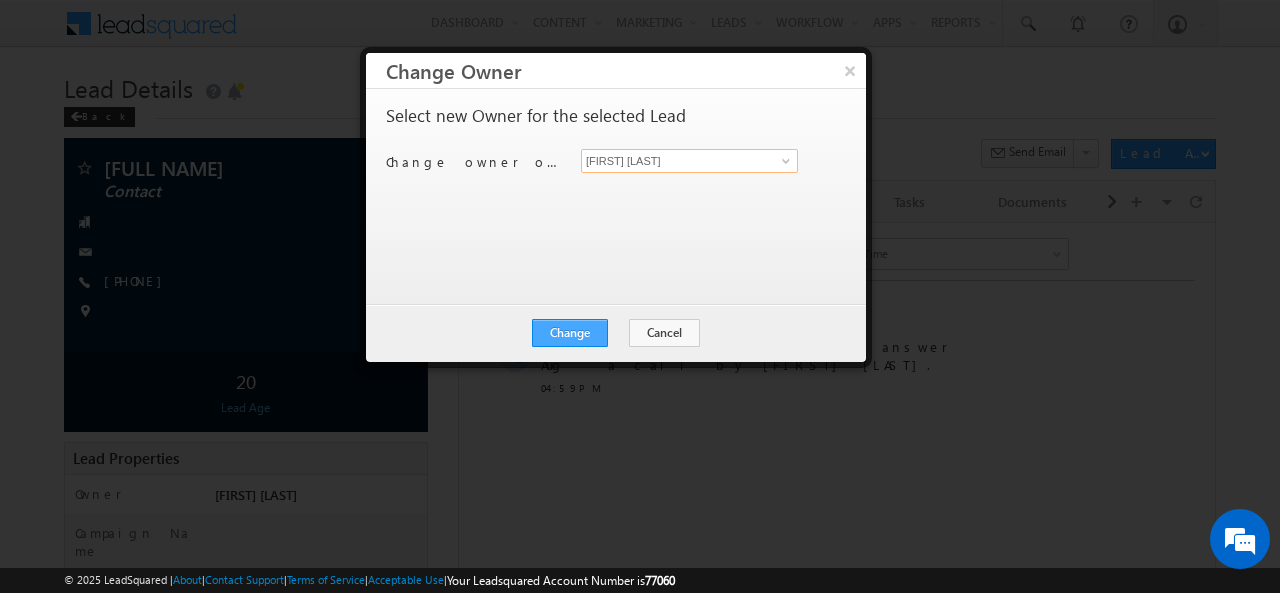 type on "[FIRST] [LAST]" 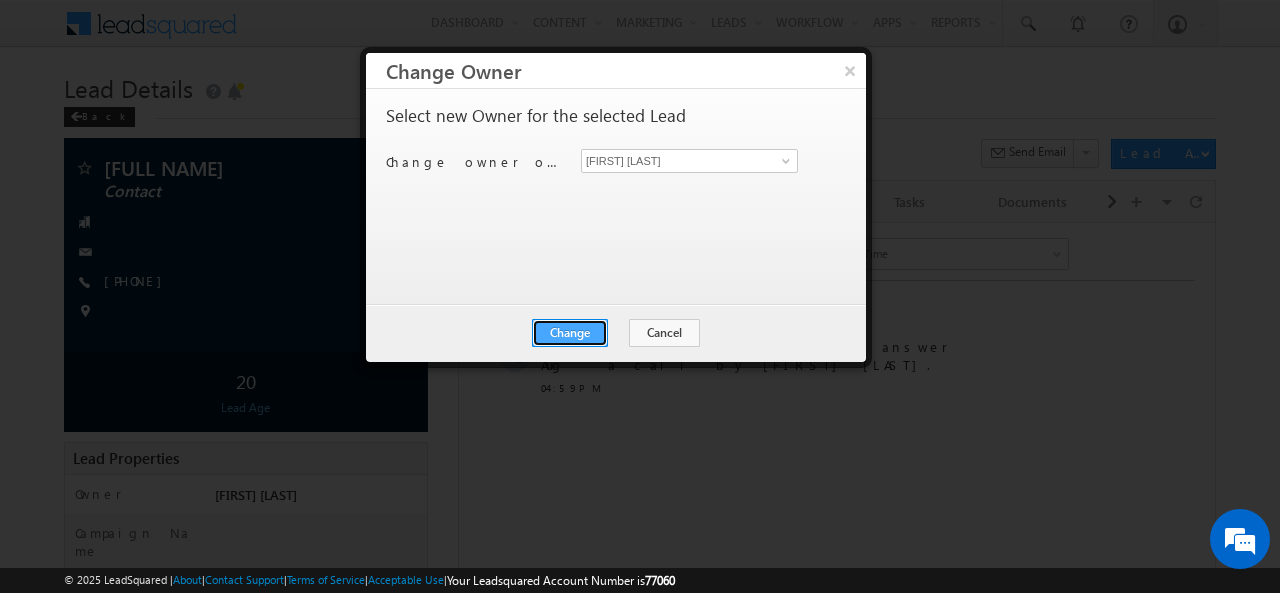 click on "Change" at bounding box center [570, 333] 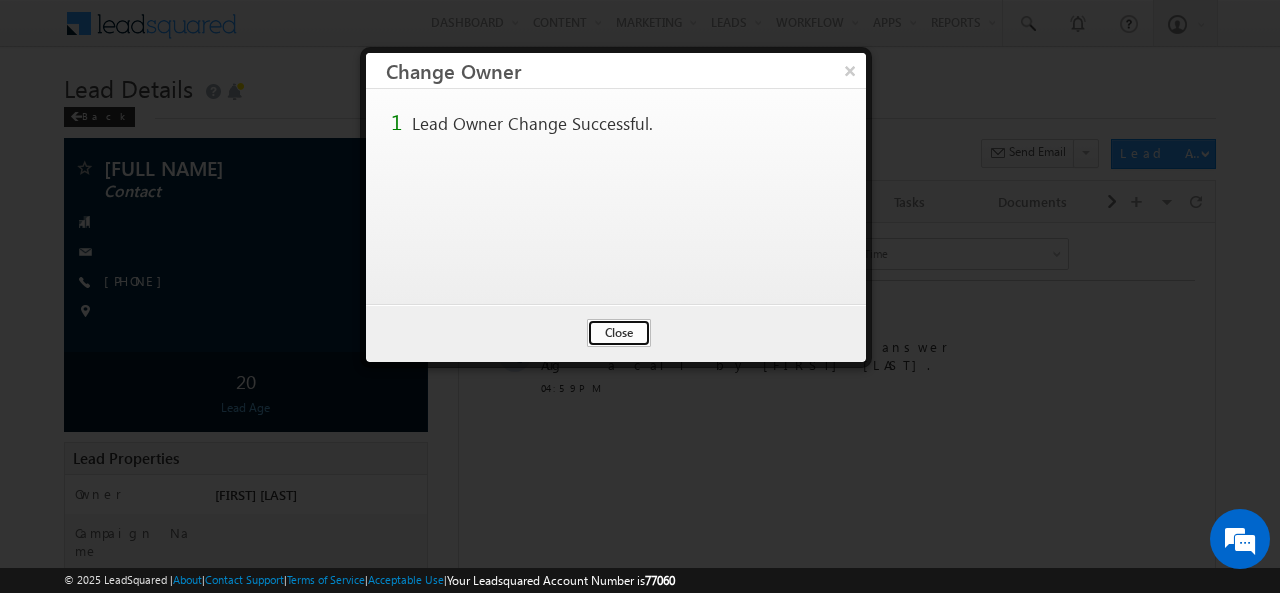 click on "Close" at bounding box center (619, 333) 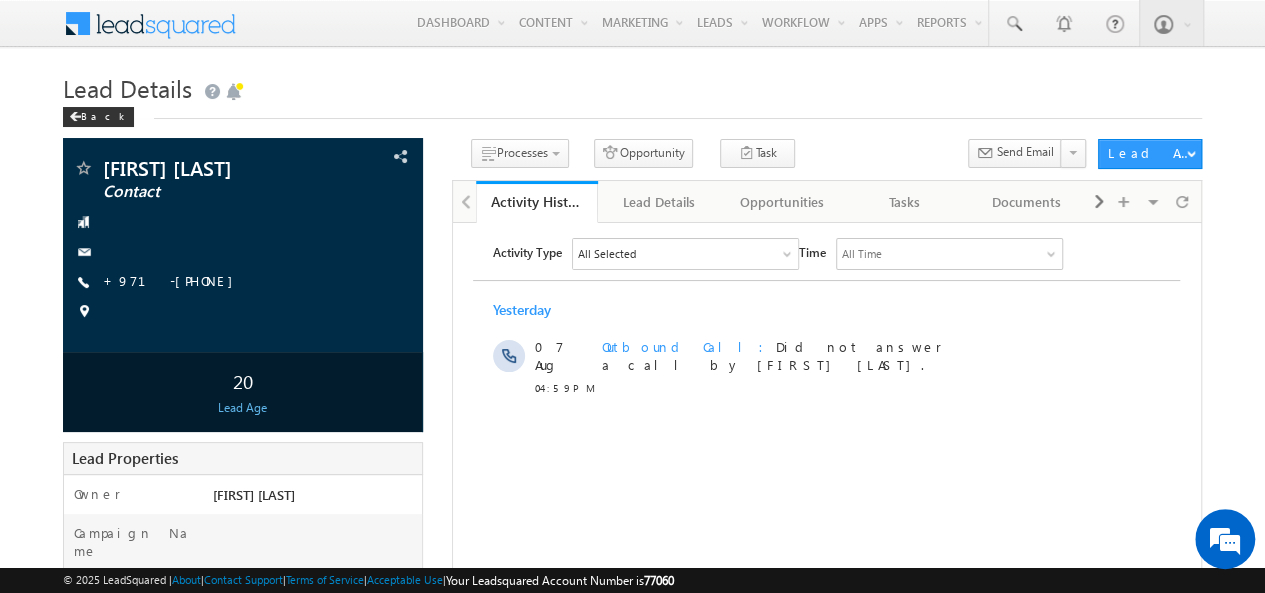 scroll, scrollTop: 0, scrollLeft: 0, axis: both 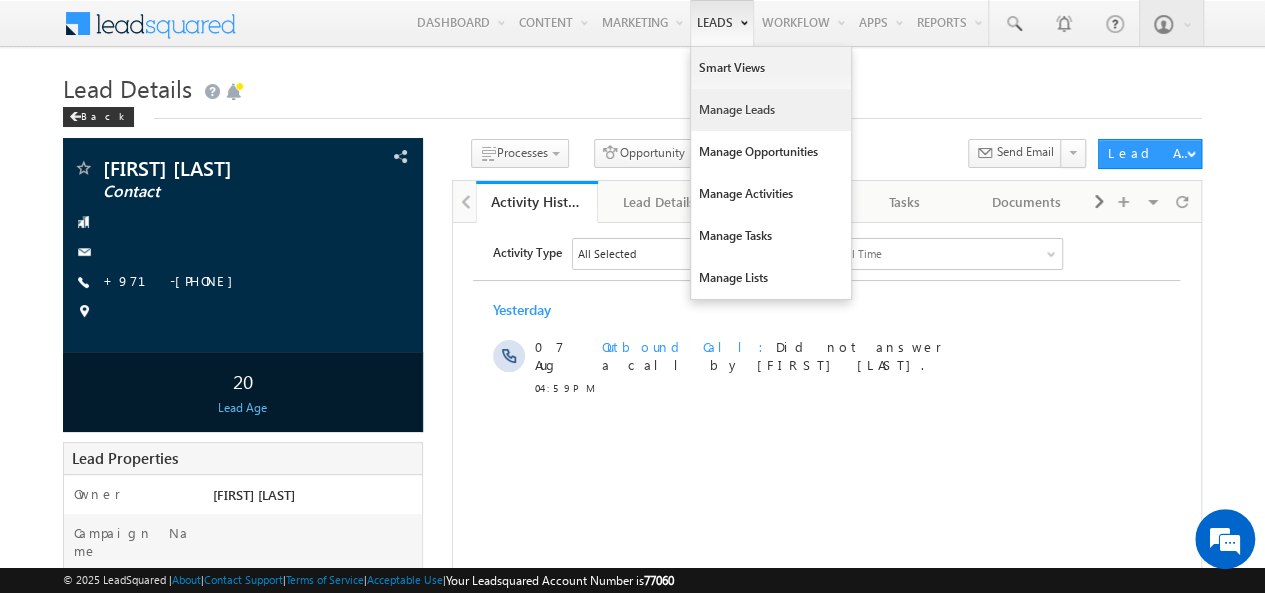 click on "Manage Leads" at bounding box center [771, 110] 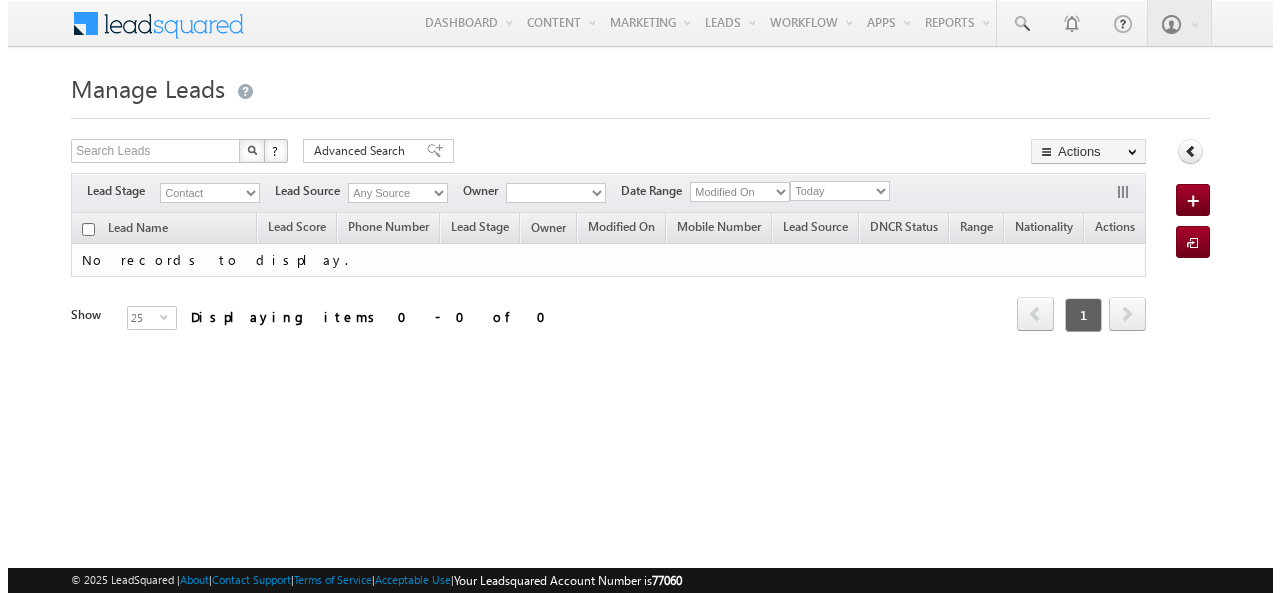 scroll, scrollTop: 0, scrollLeft: 0, axis: both 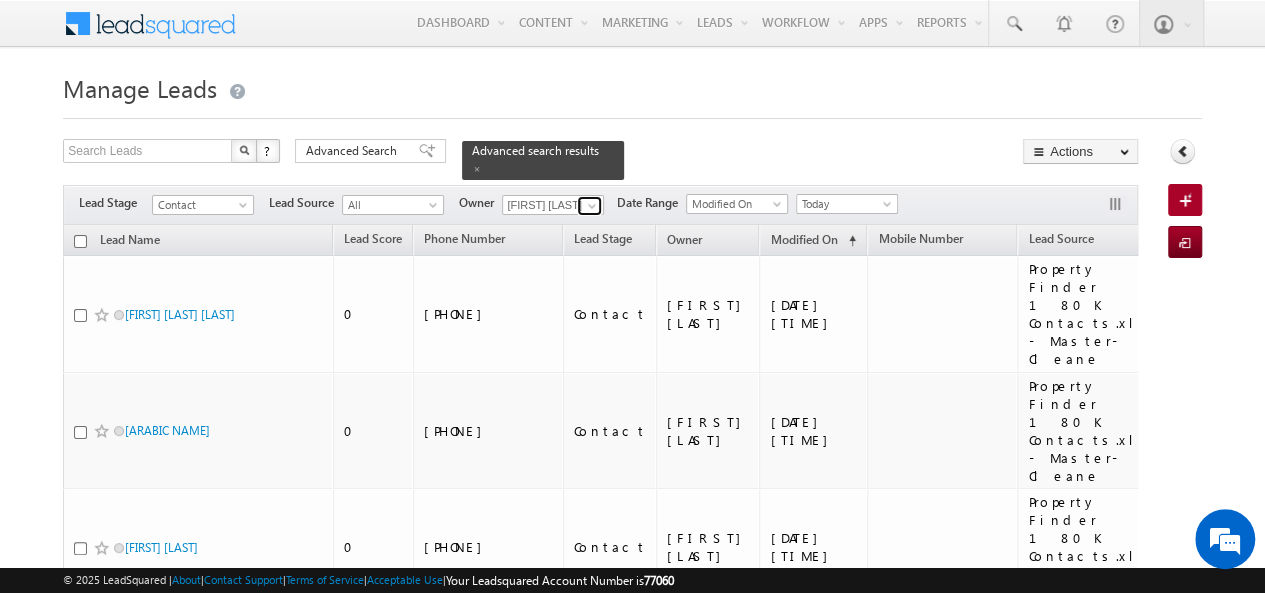 click at bounding box center (592, 206) 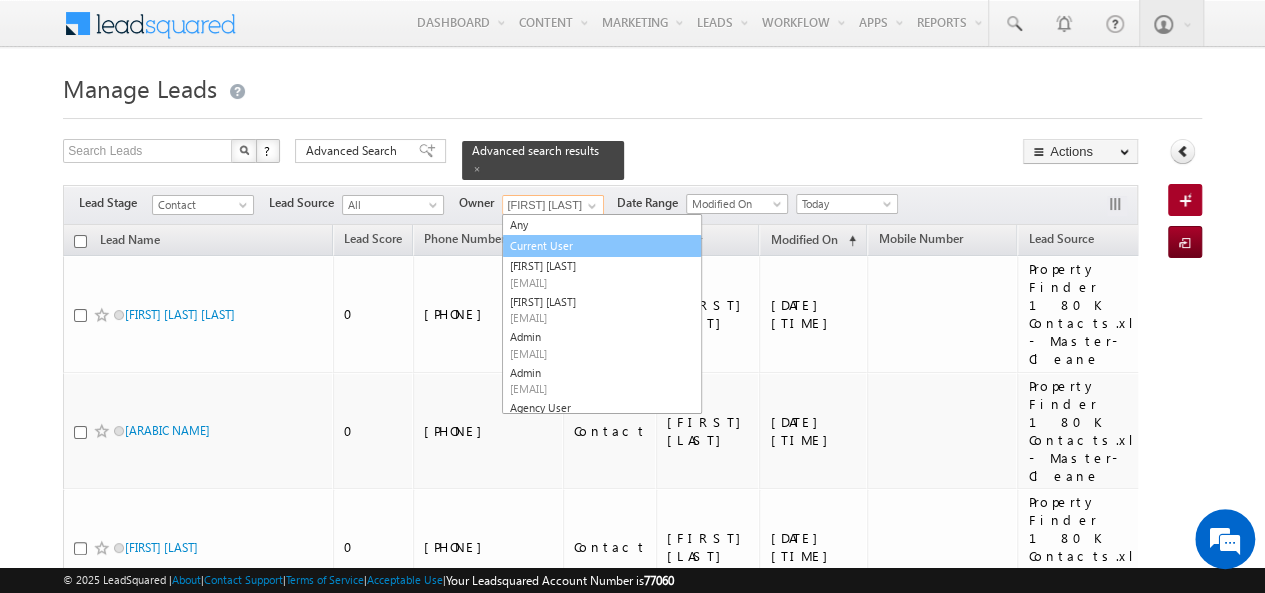 click on "Current User" at bounding box center [602, 246] 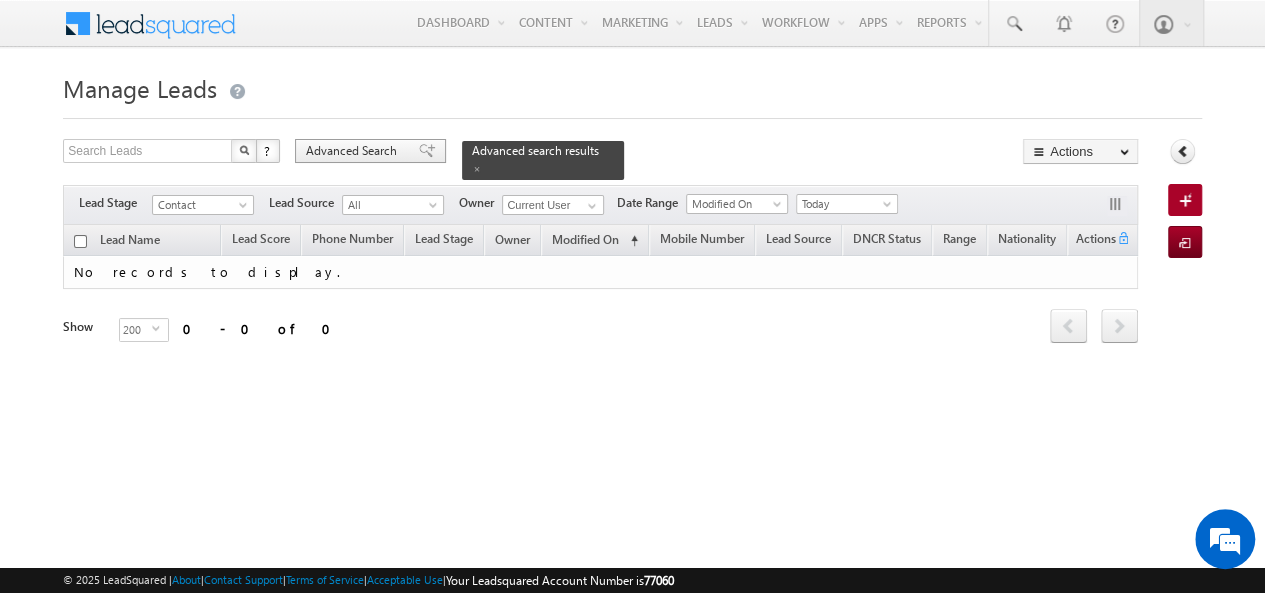 click on "Advanced Search" at bounding box center [354, 151] 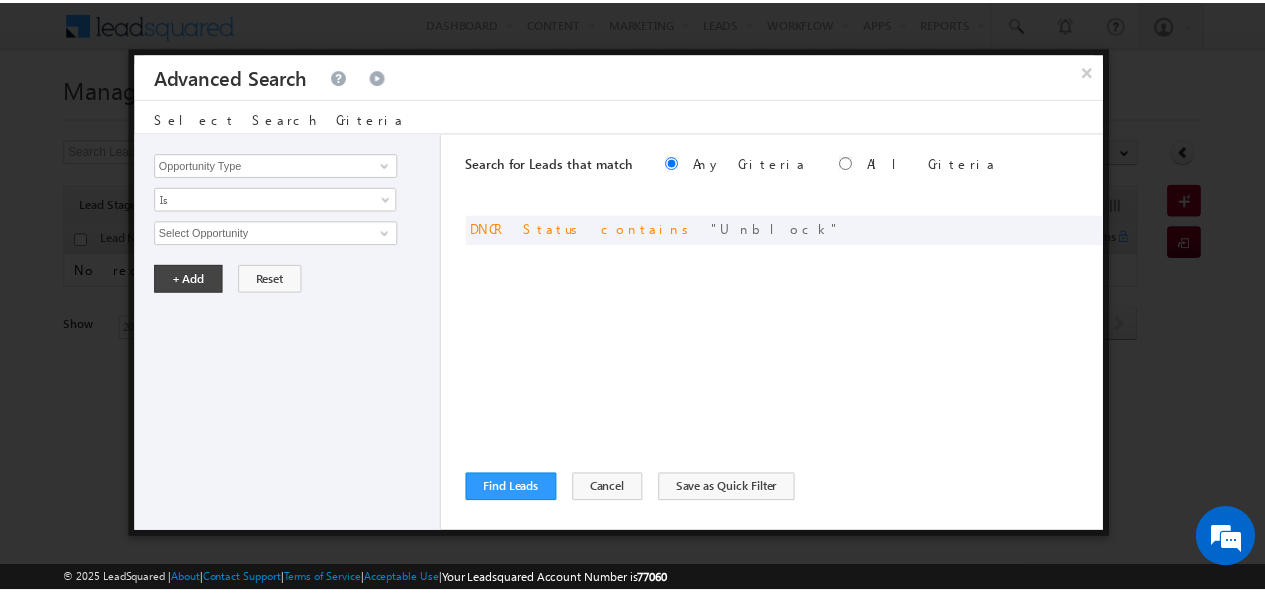 scroll, scrollTop: 0, scrollLeft: 0, axis: both 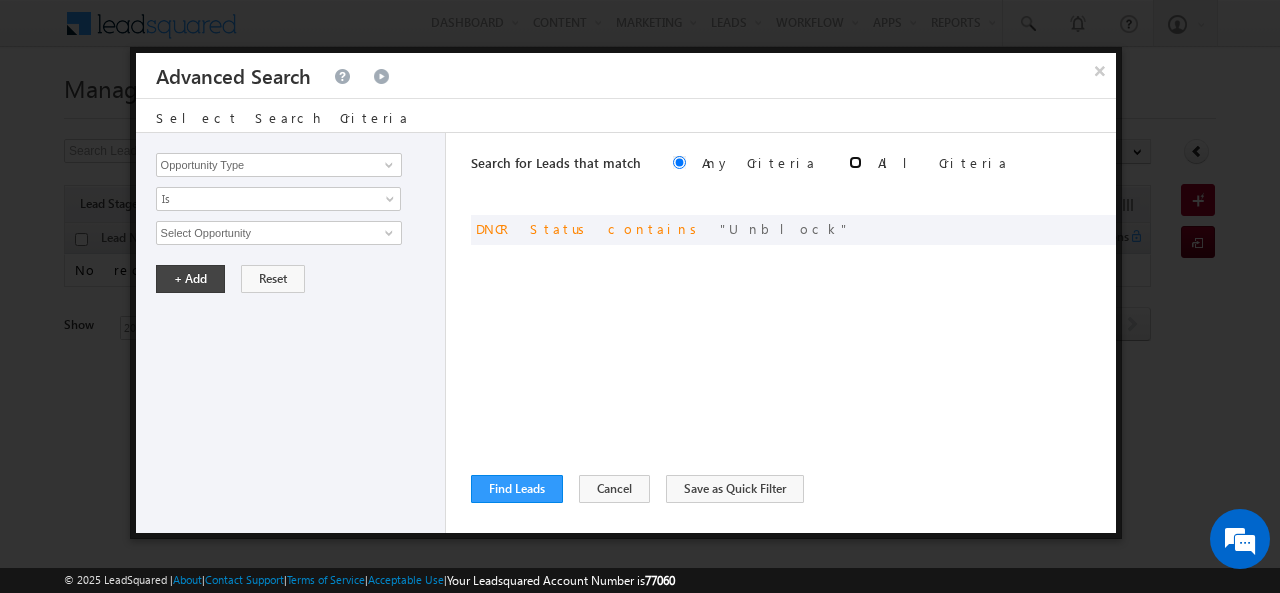 click at bounding box center [855, 162] 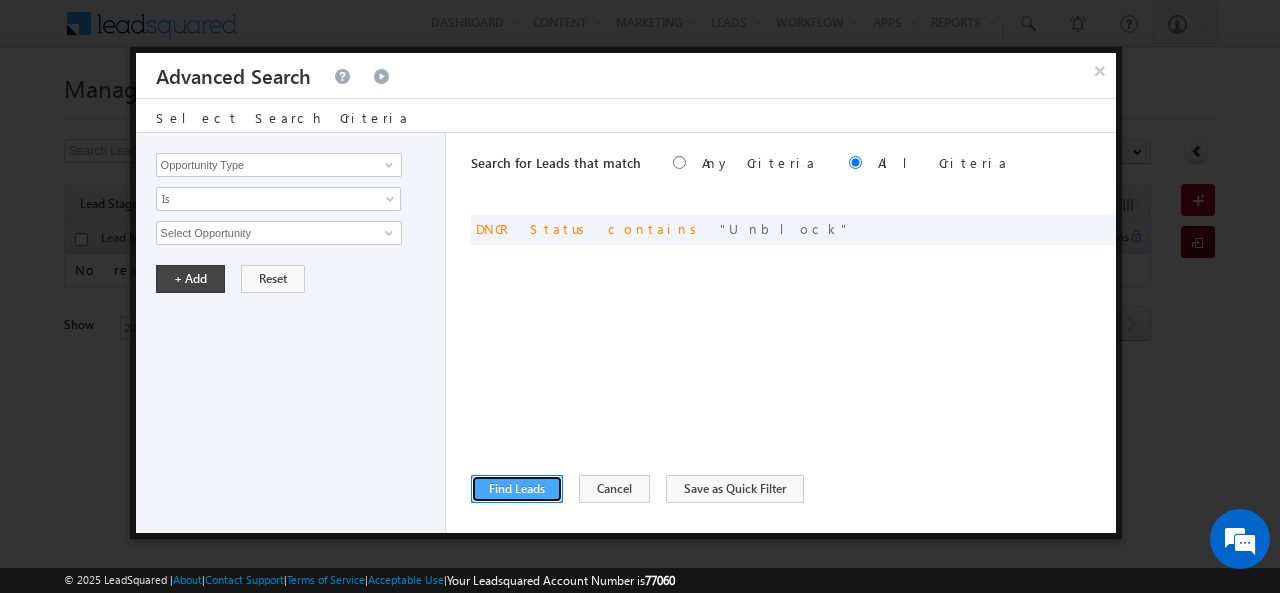 click on "Find Leads" at bounding box center (517, 489) 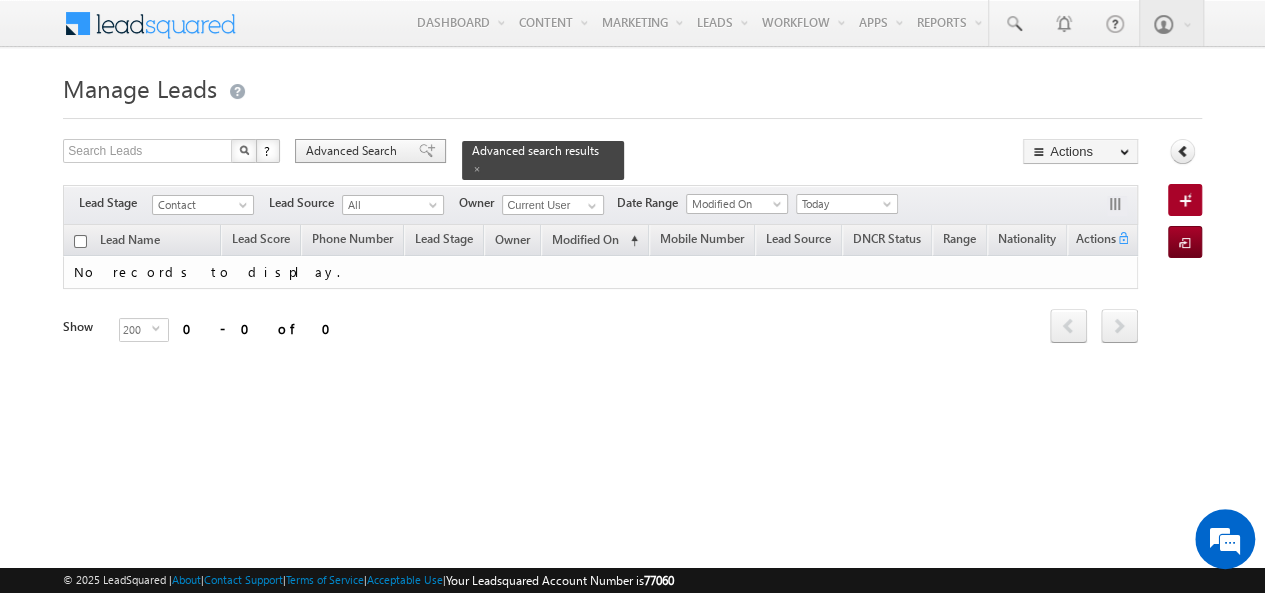 click on "Advanced Search" at bounding box center [354, 151] 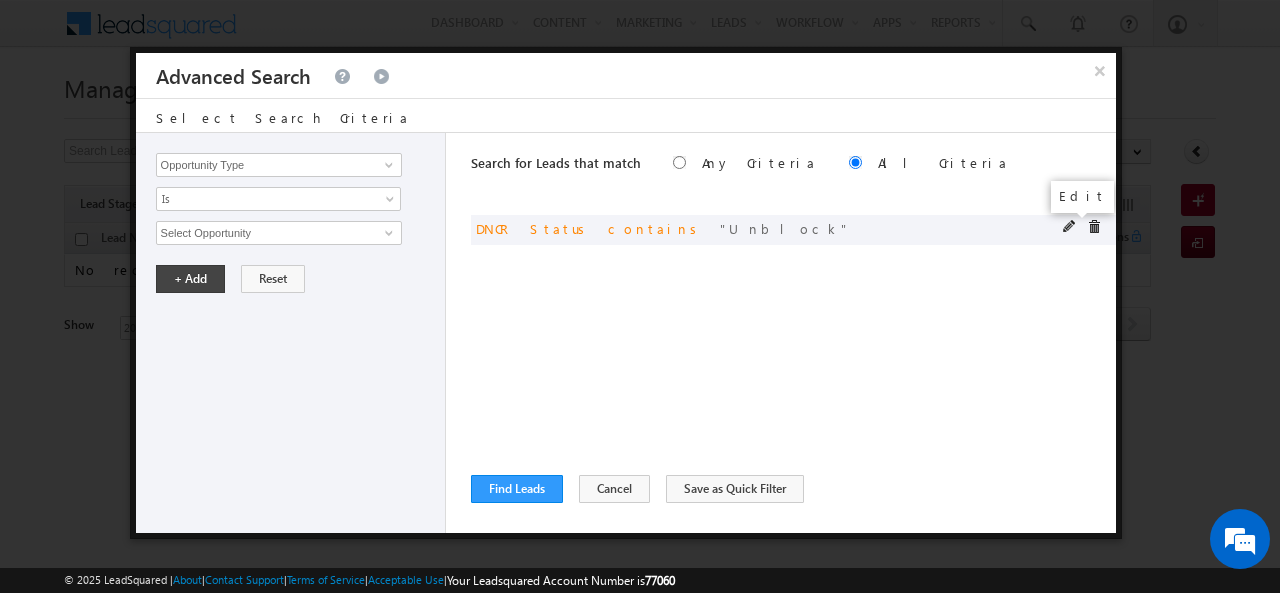 click at bounding box center [1070, 227] 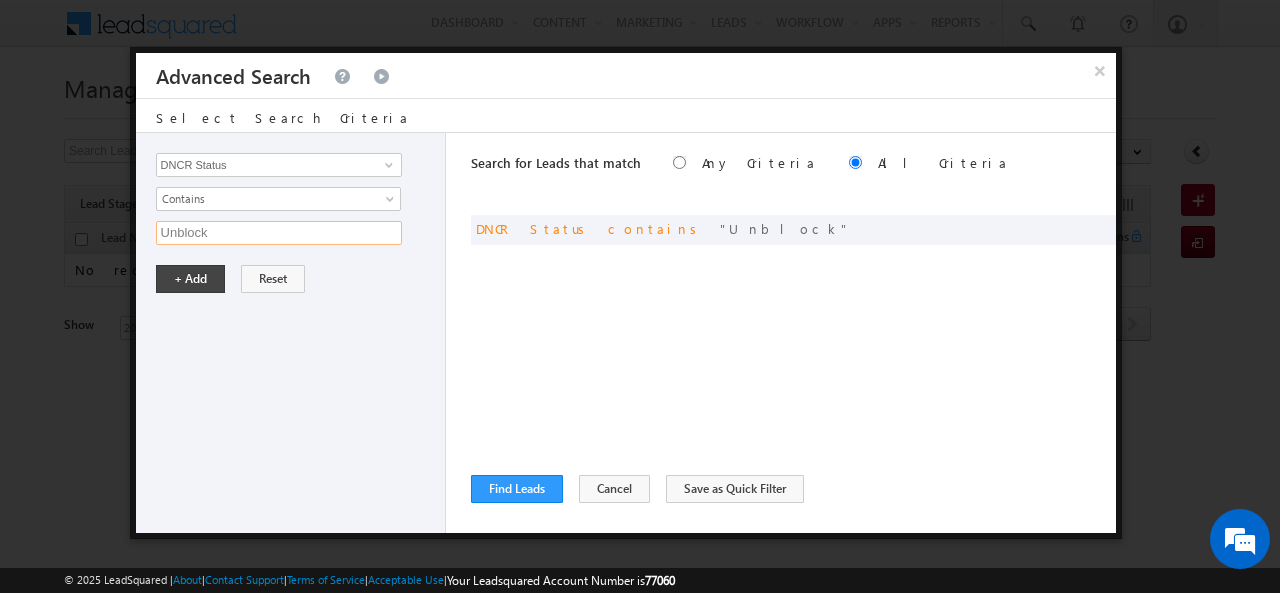 click on "Unblock" at bounding box center [279, 233] 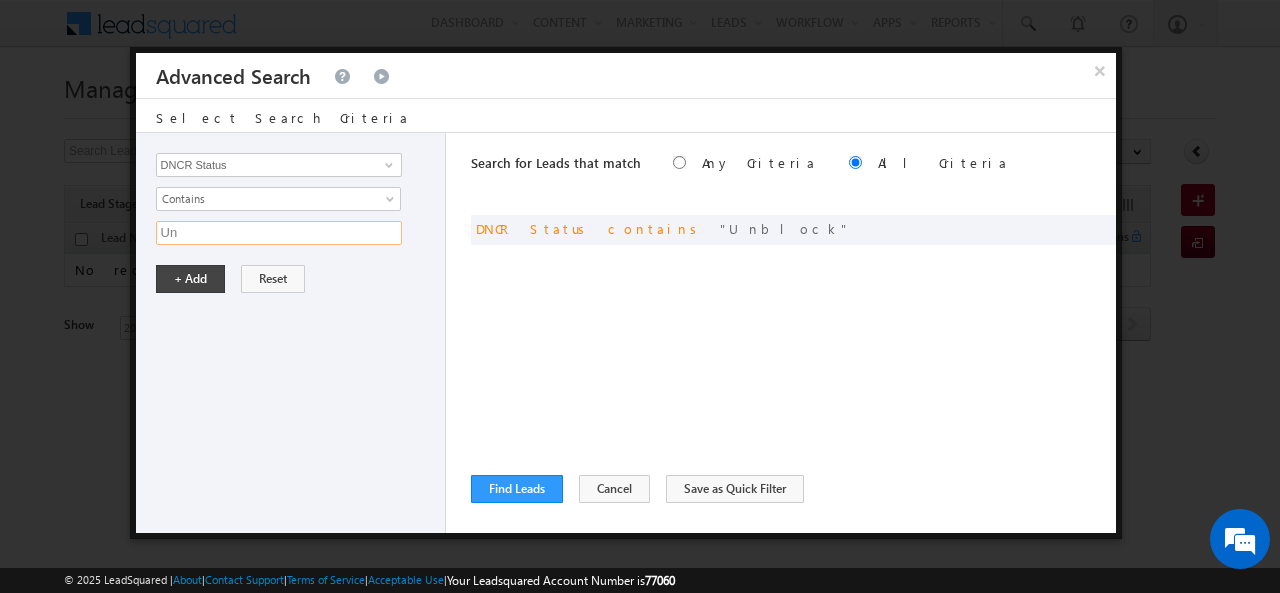 type on "U" 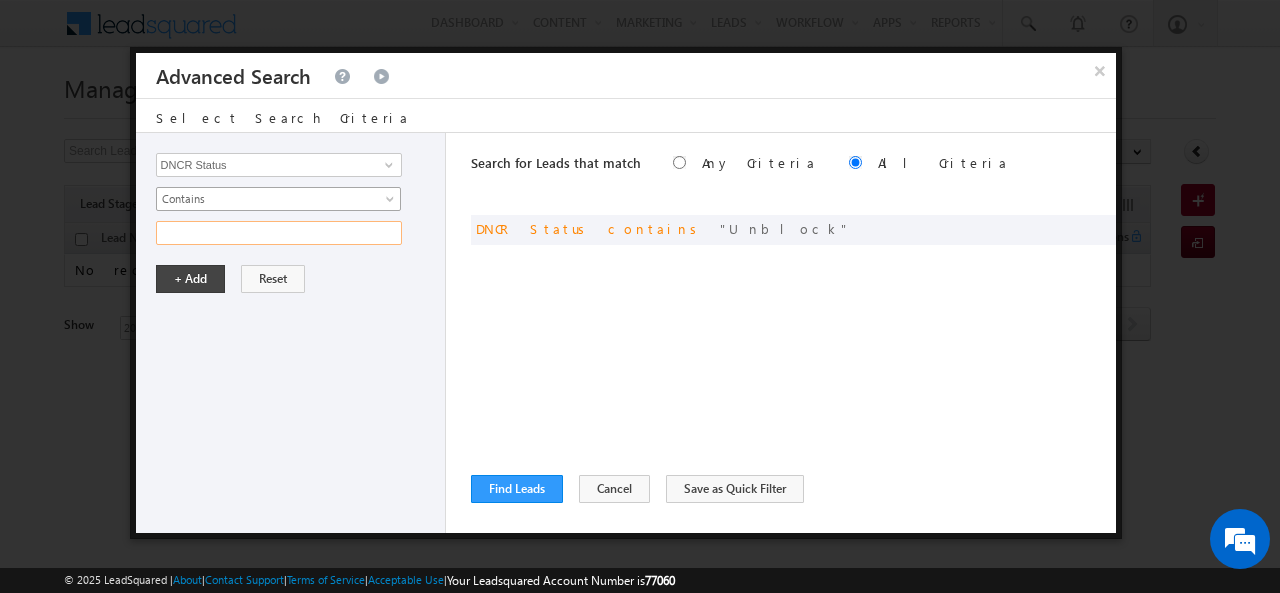 type 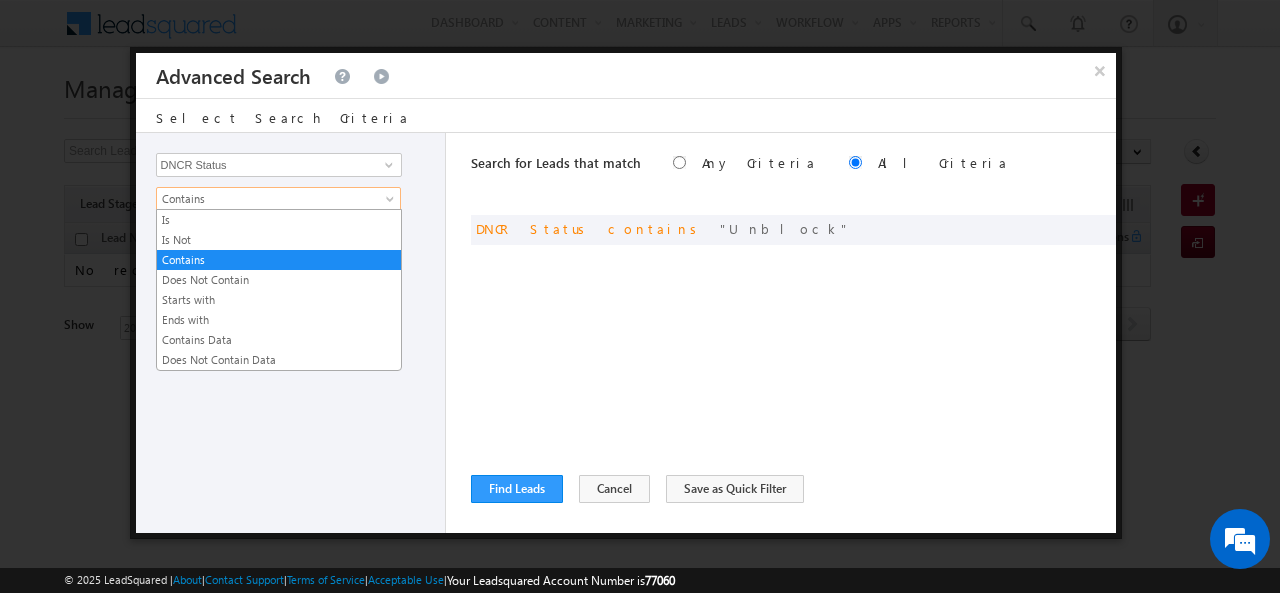 click at bounding box center [392, 203] 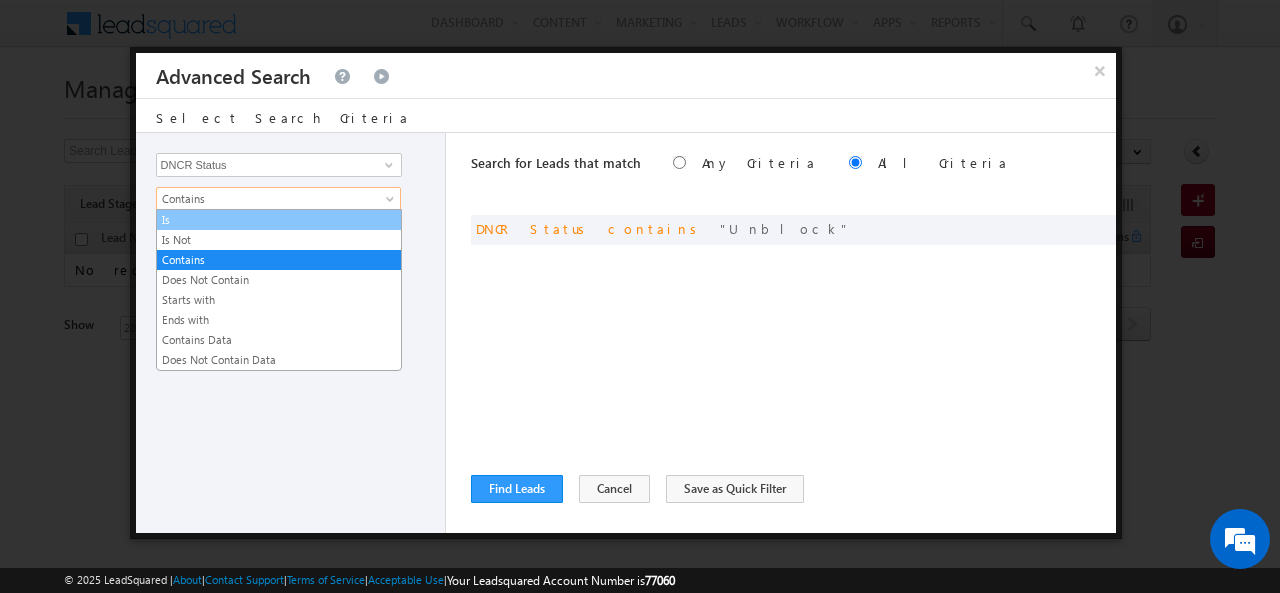 click on "Is" at bounding box center [279, 220] 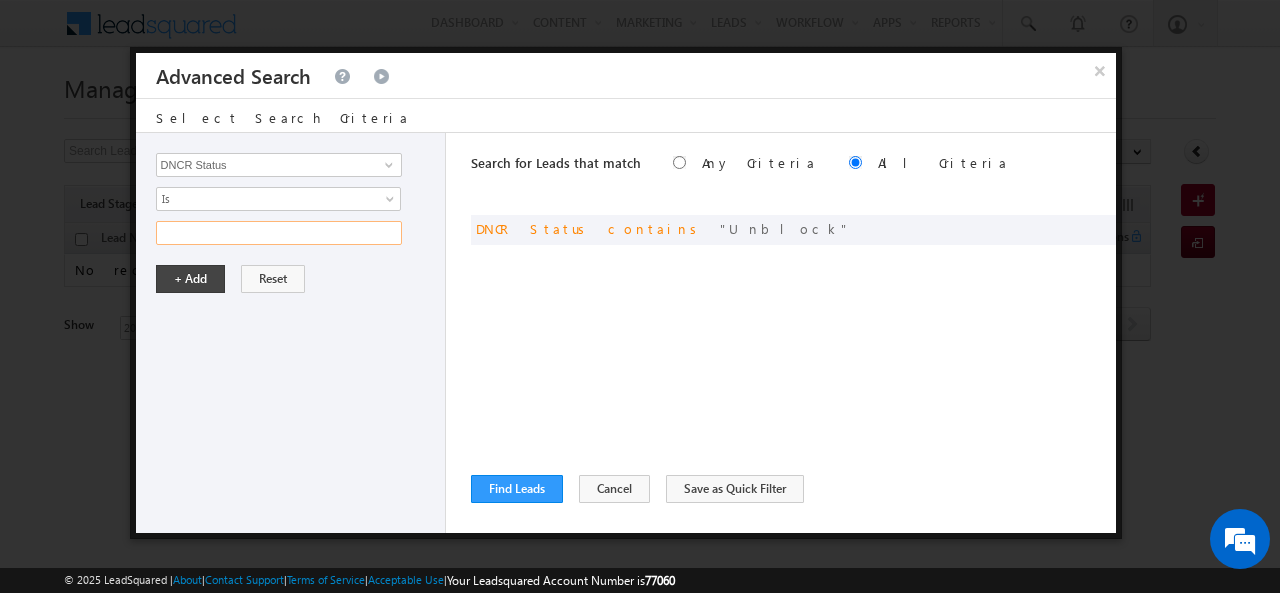 click at bounding box center (279, 233) 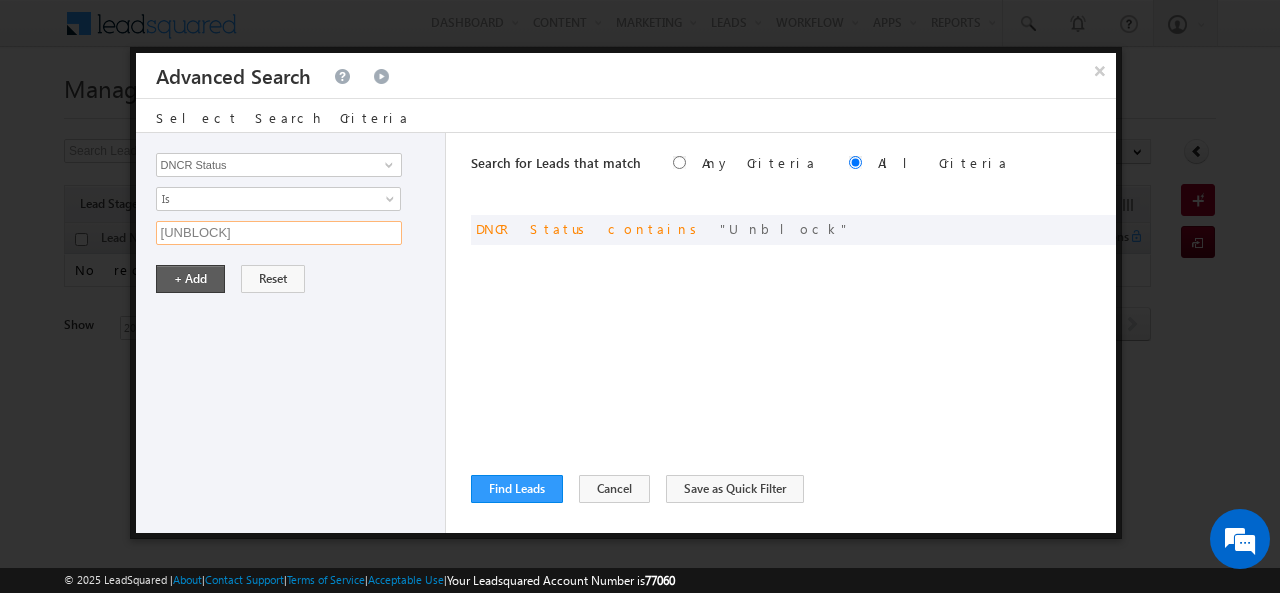 type on "Unblocked" 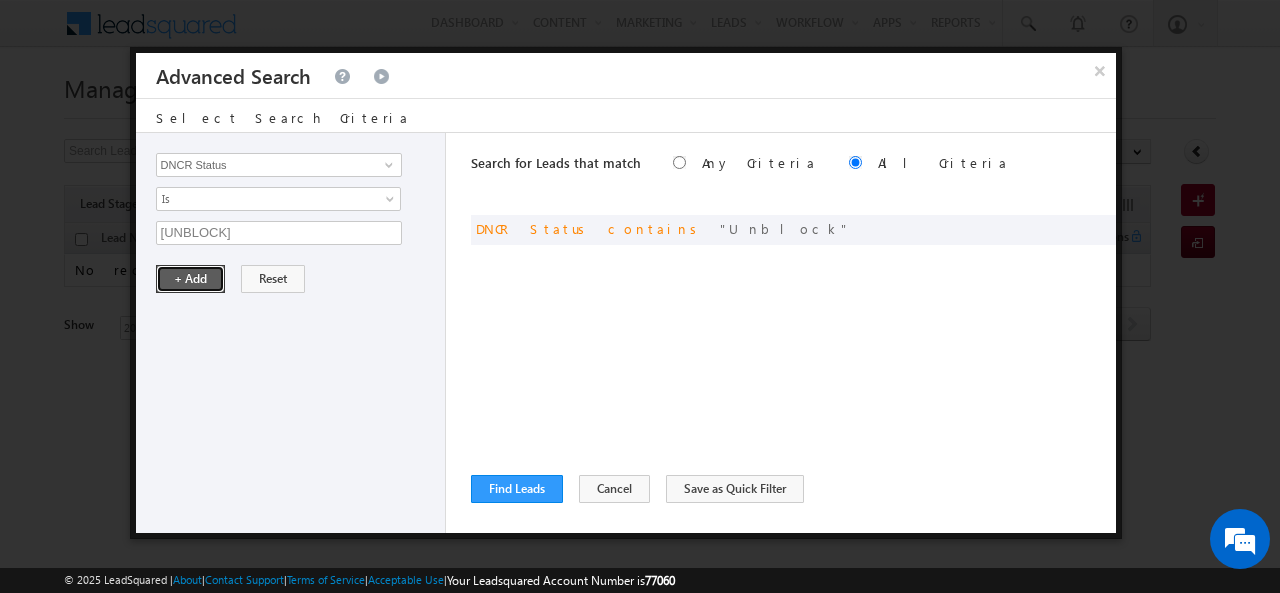 click on "+ Add" at bounding box center [190, 279] 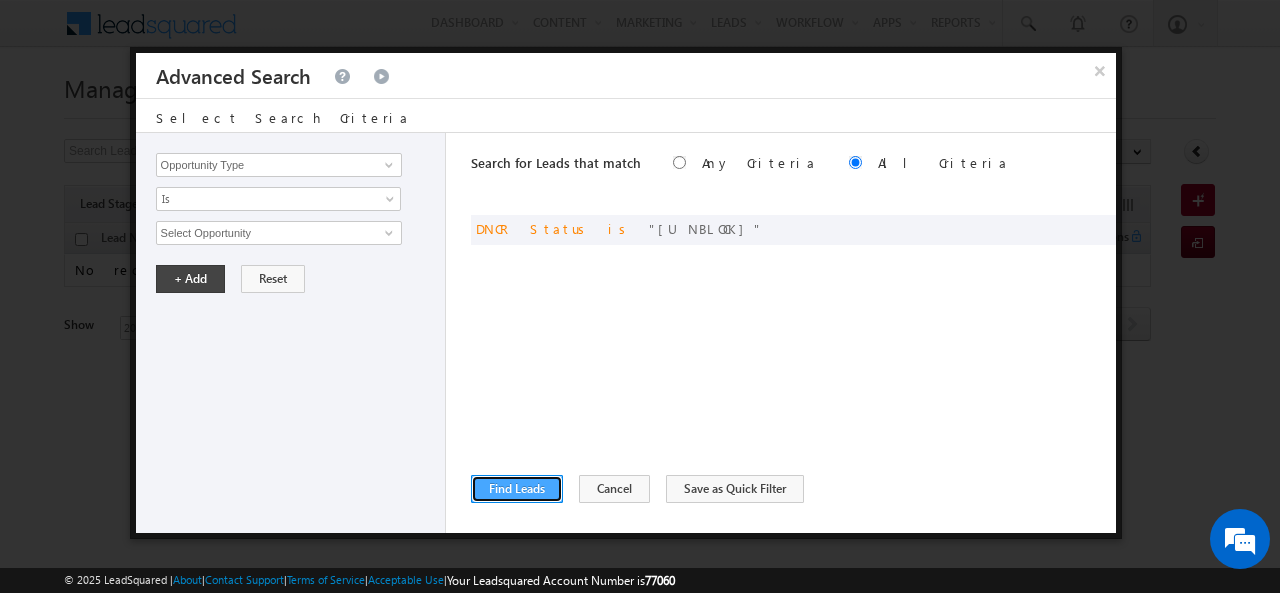 click on "Find Leads" at bounding box center (517, 489) 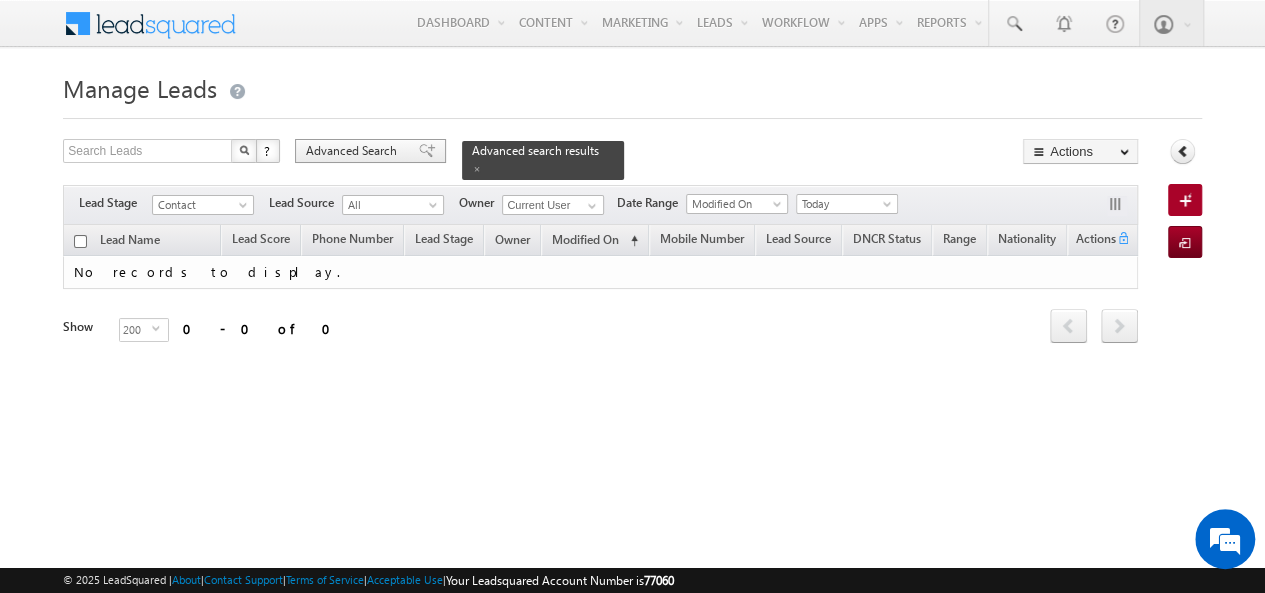 click on "Advanced Search" at bounding box center (354, 151) 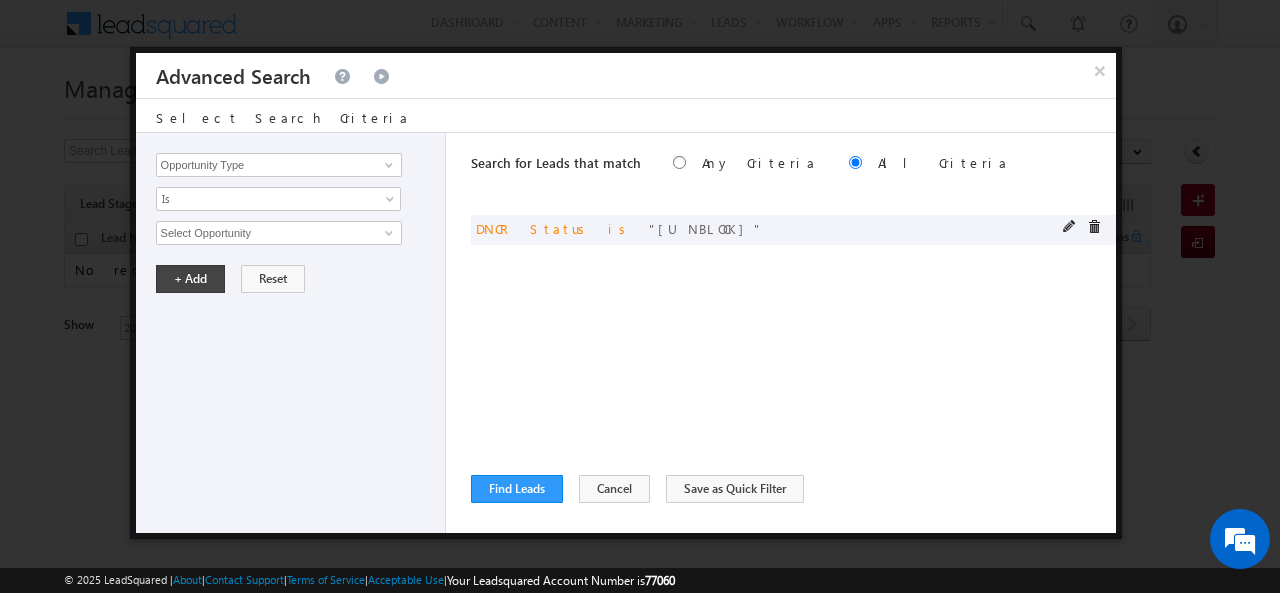 click on "and  DNCR Status   is   Unblocked" at bounding box center (793, 230) 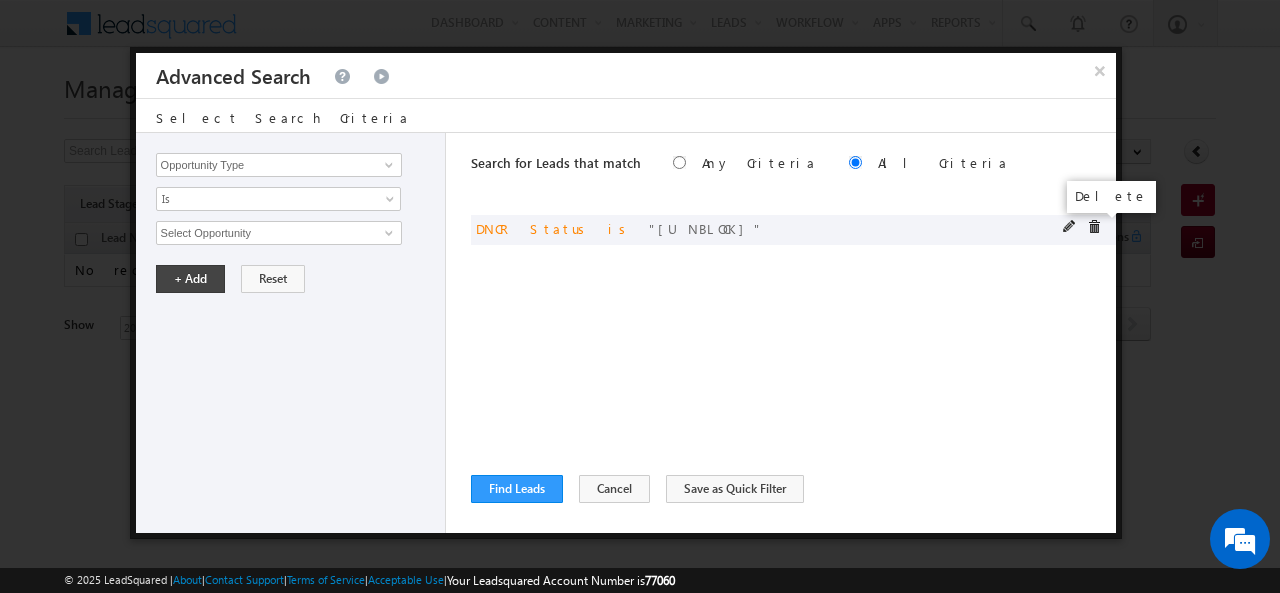 click at bounding box center [1094, 227] 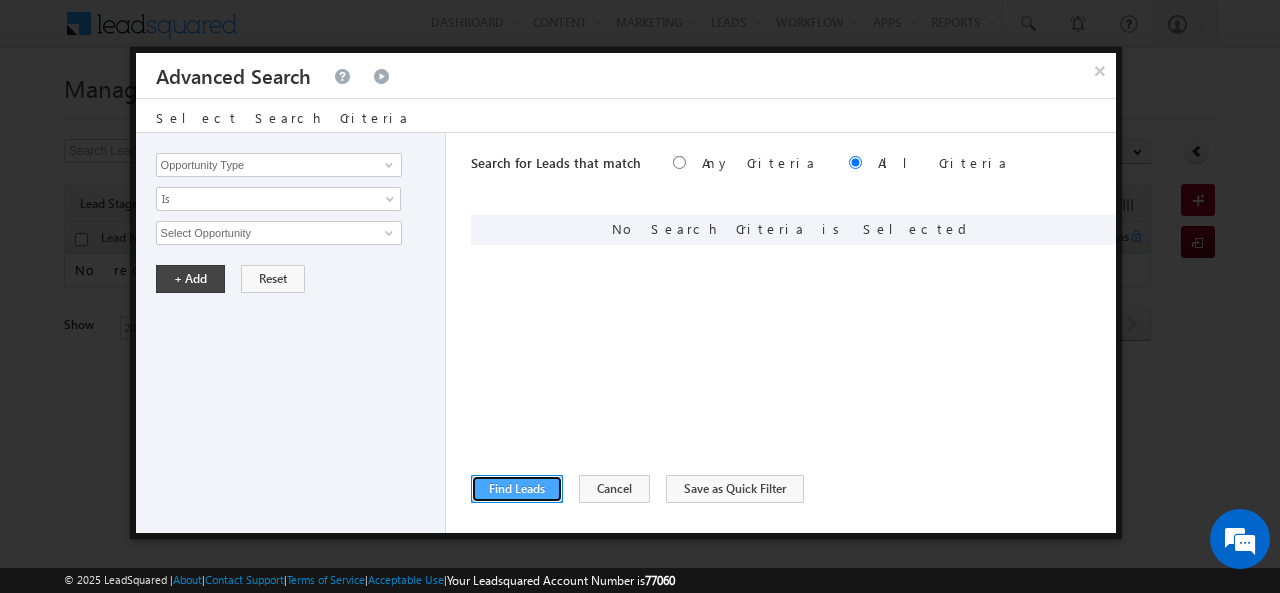 click on "Find Leads" at bounding box center (517, 489) 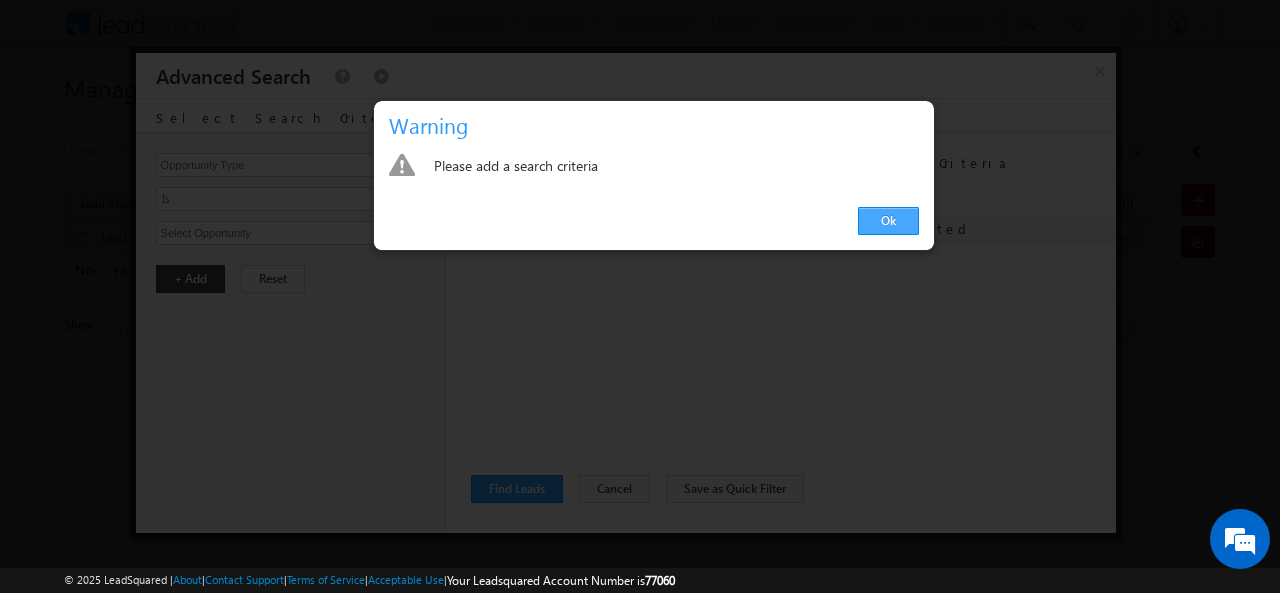 click on "Ok" at bounding box center [888, 221] 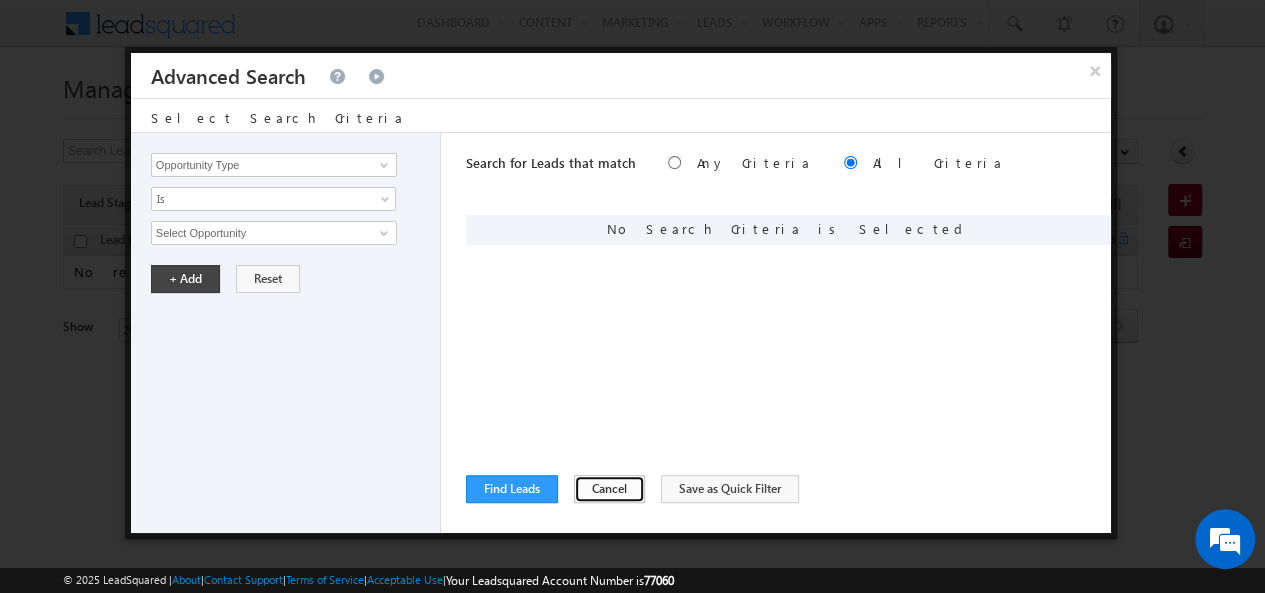 click on "Cancel" at bounding box center [609, 489] 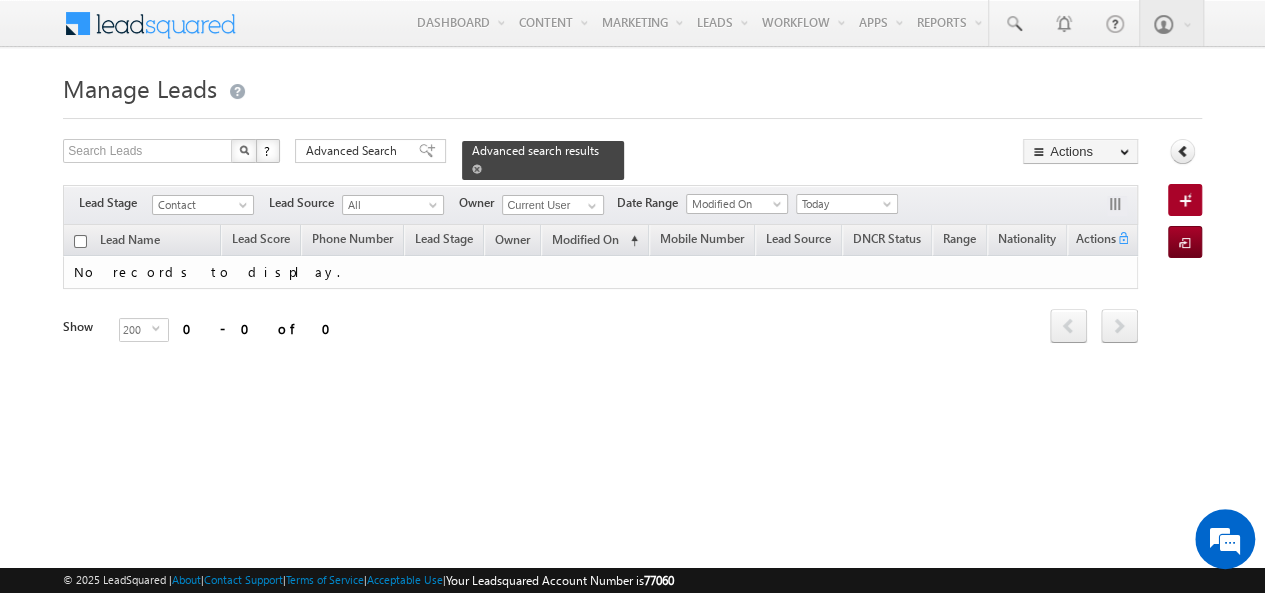 click at bounding box center [477, 169] 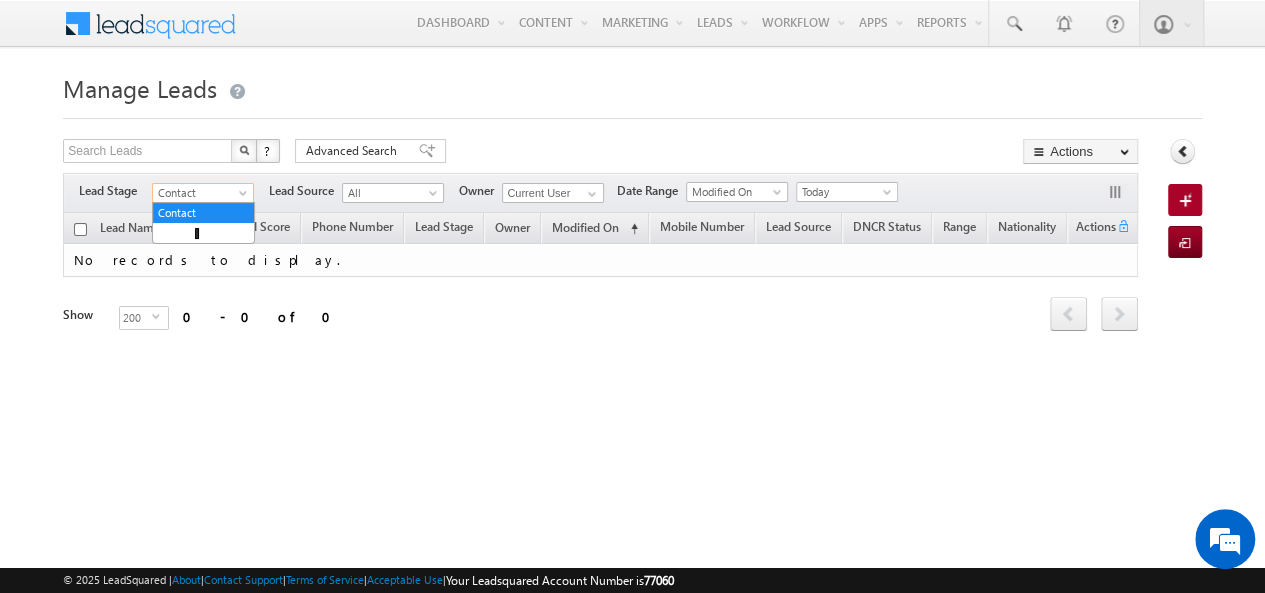 click at bounding box center (245, 197) 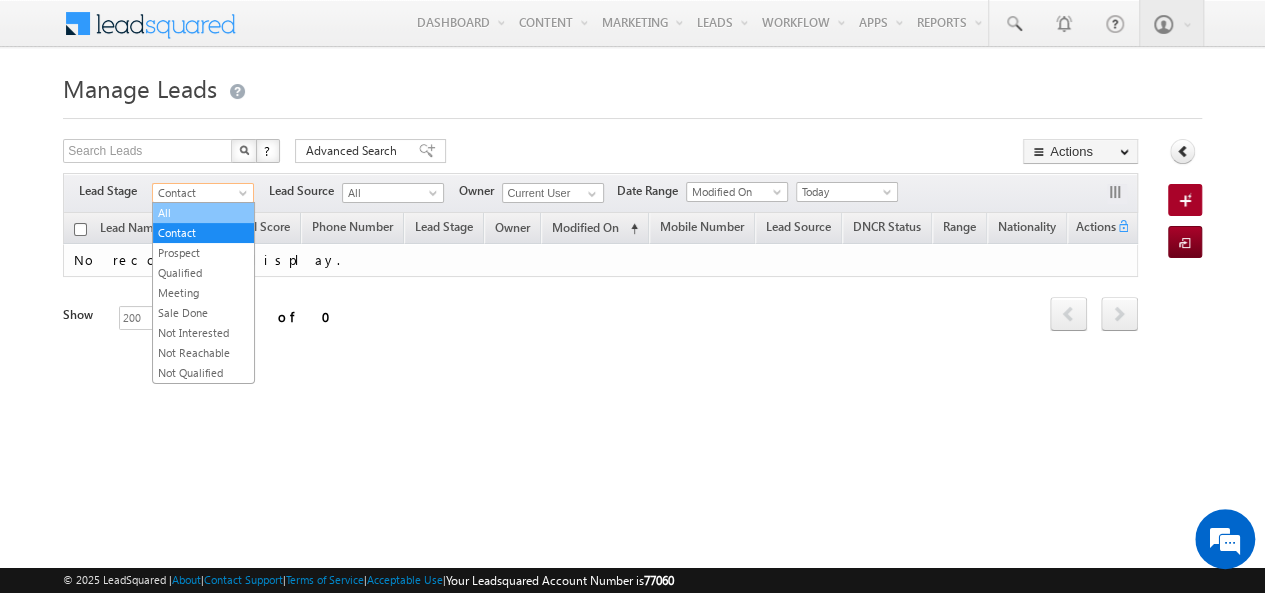 click on "All" at bounding box center (203, 213) 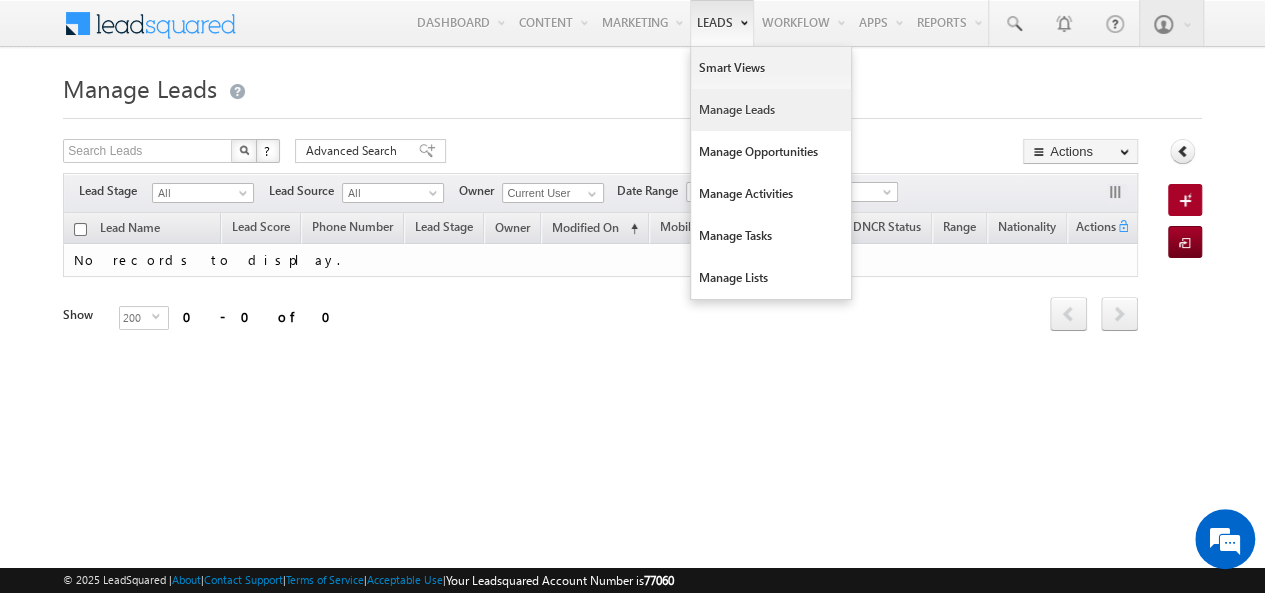 click on "Manage Leads" at bounding box center (771, 110) 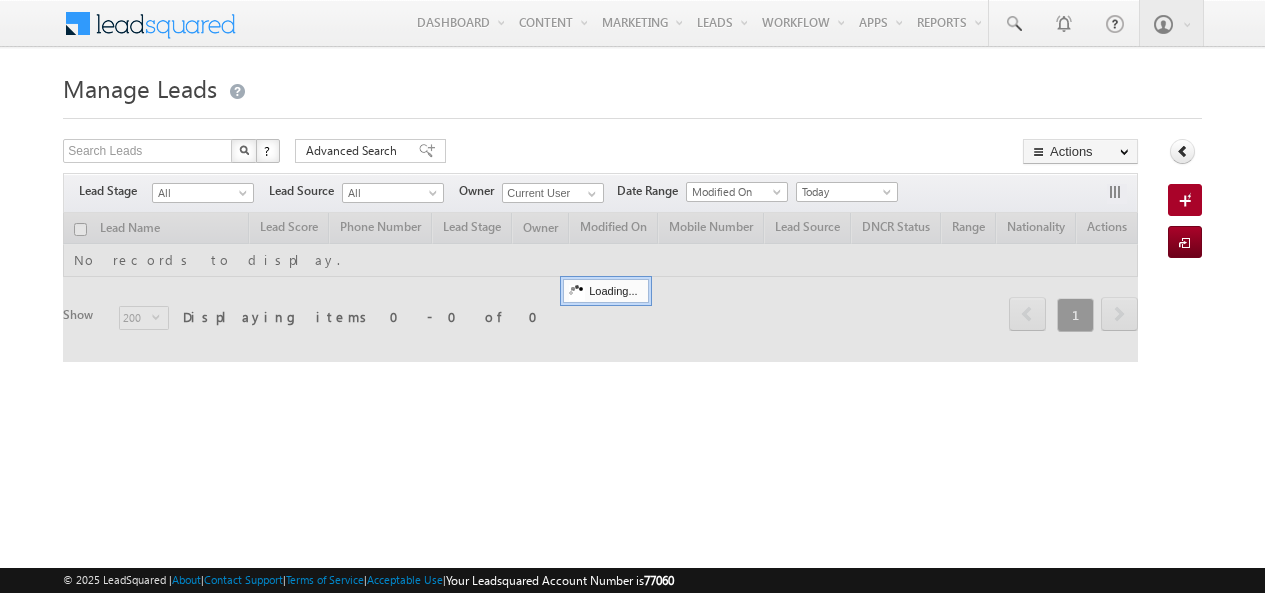 scroll, scrollTop: 0, scrollLeft: 0, axis: both 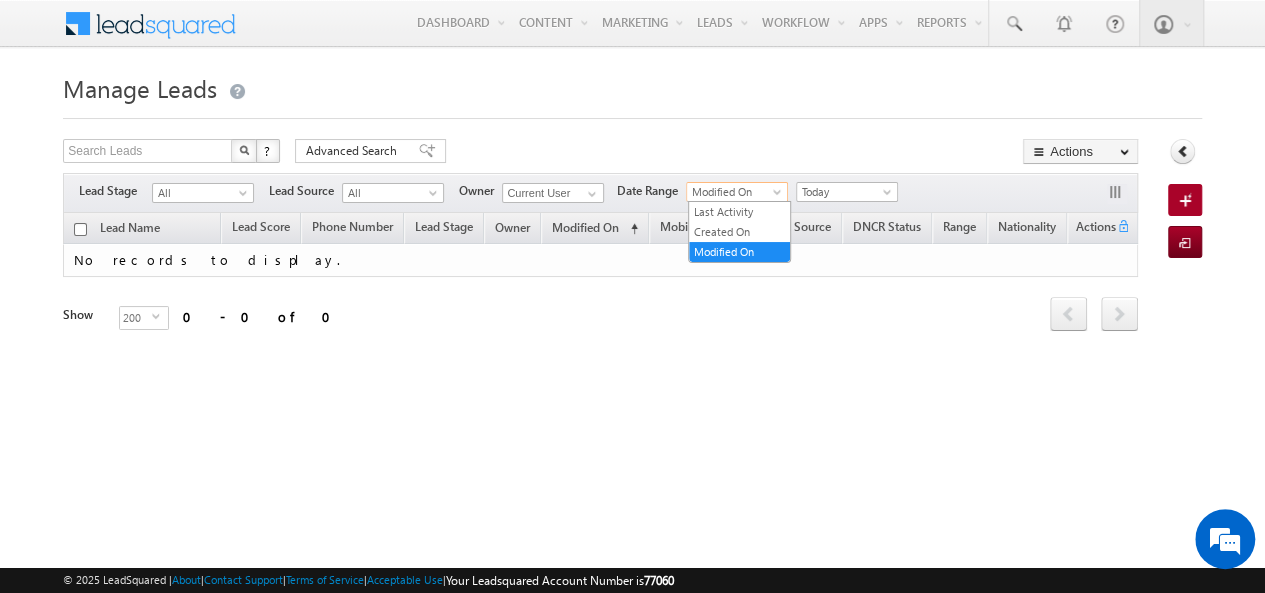 click at bounding box center [779, 196] 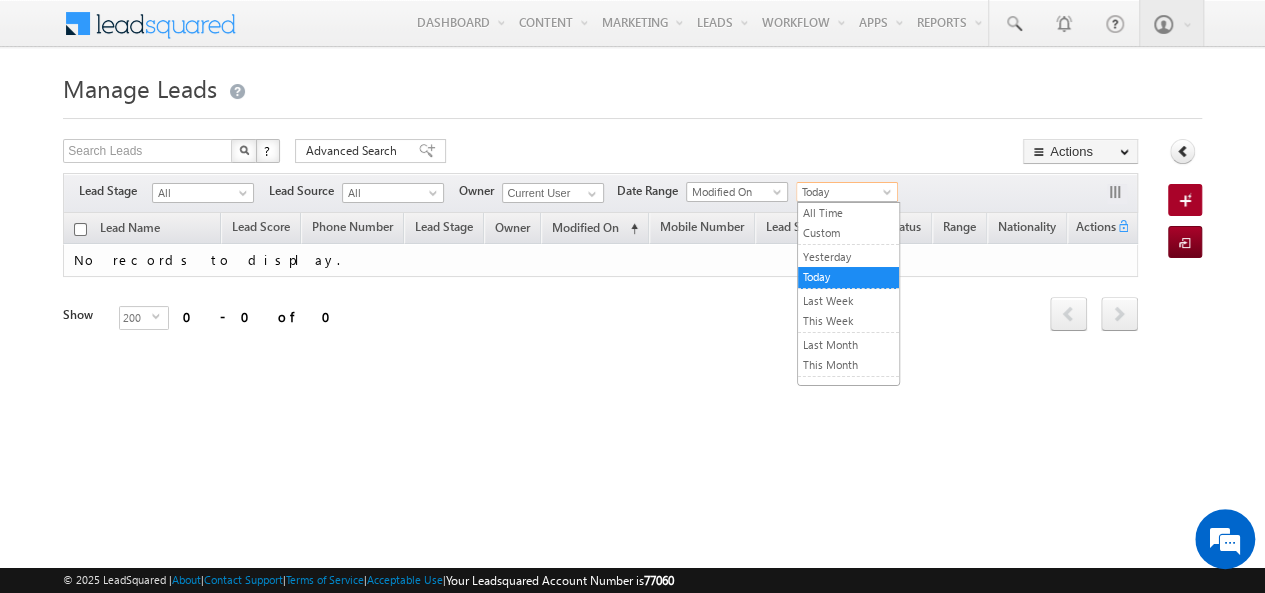 click at bounding box center [889, 196] 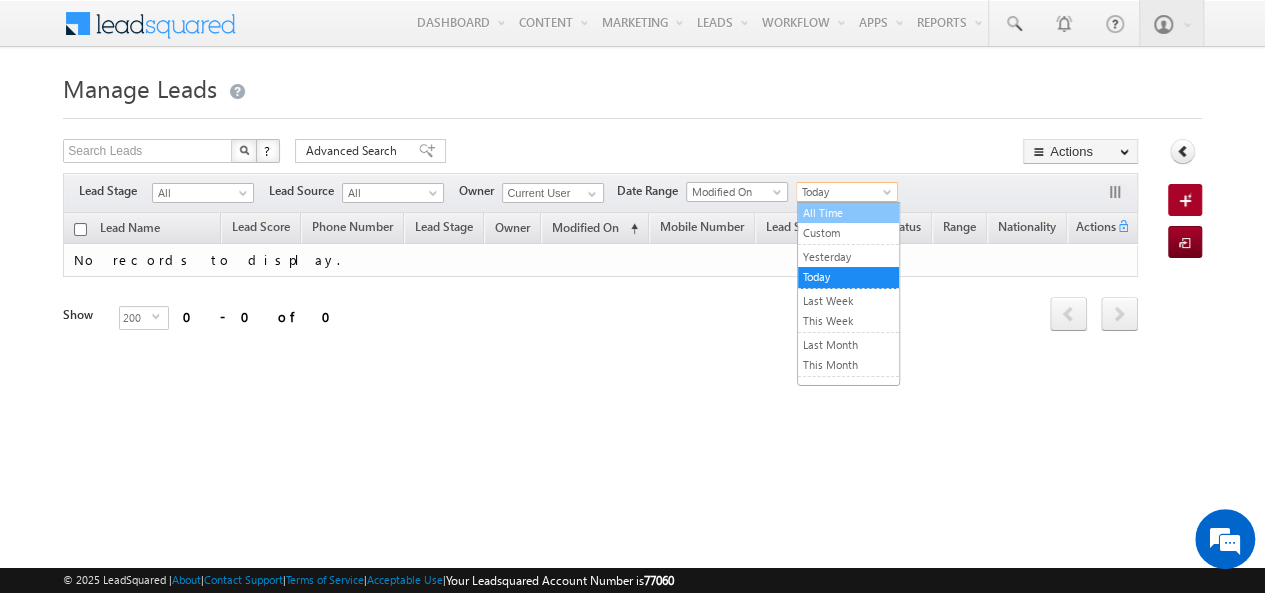 click on "All Time" at bounding box center (848, 213) 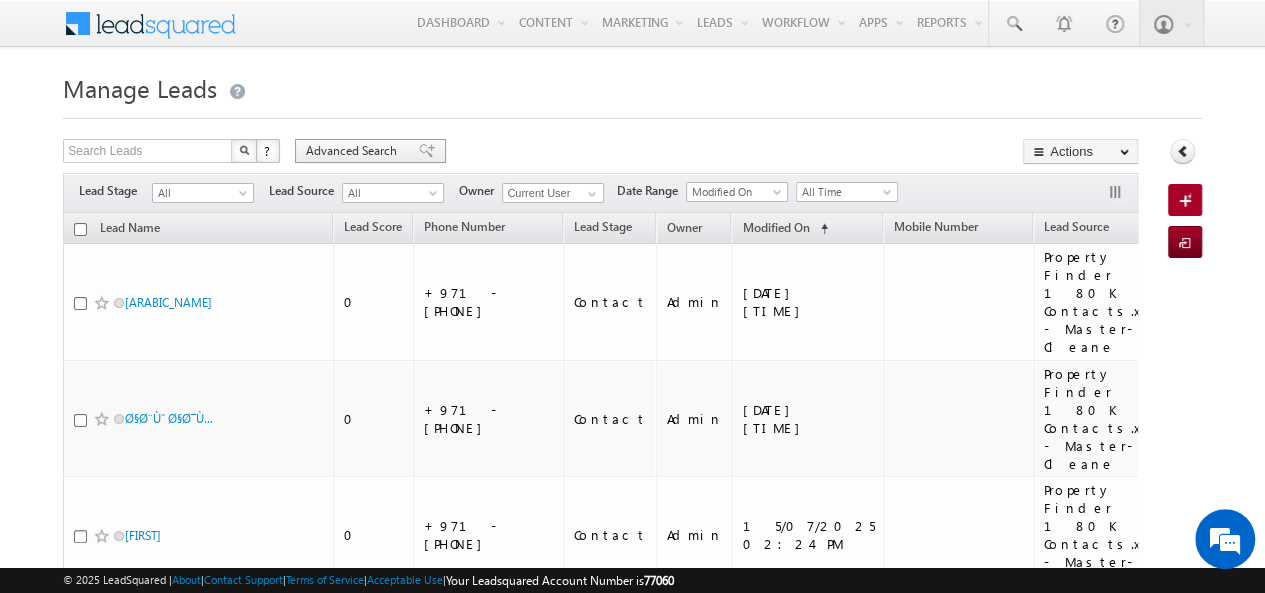 click on "Advanced Search" at bounding box center (354, 151) 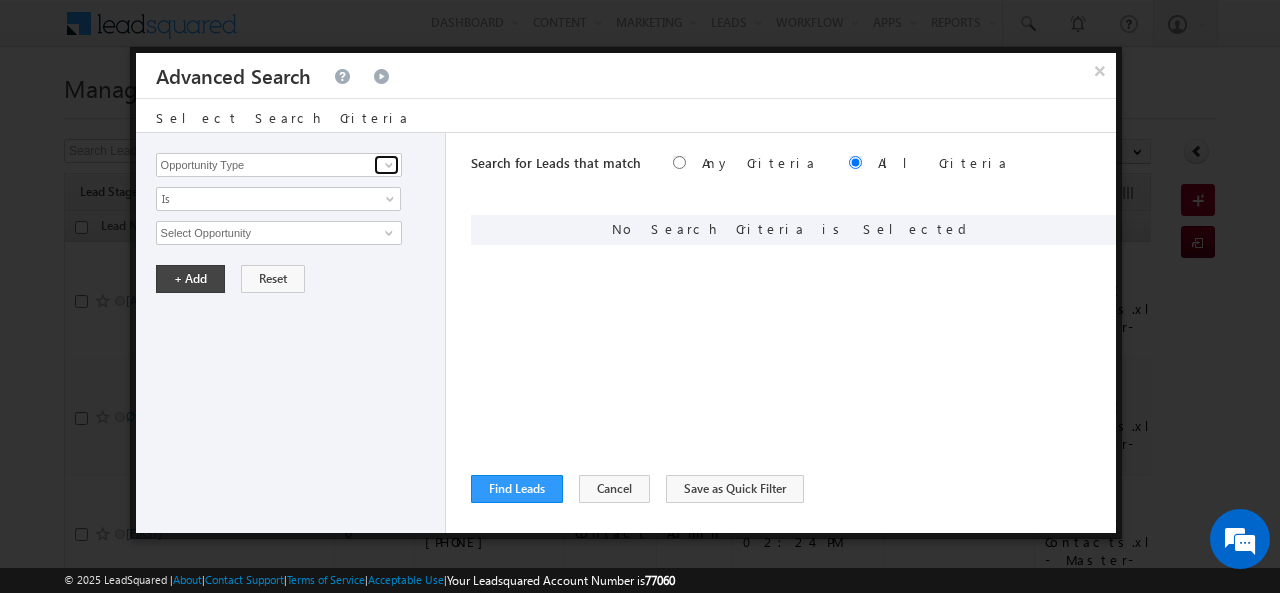 click at bounding box center [389, 165] 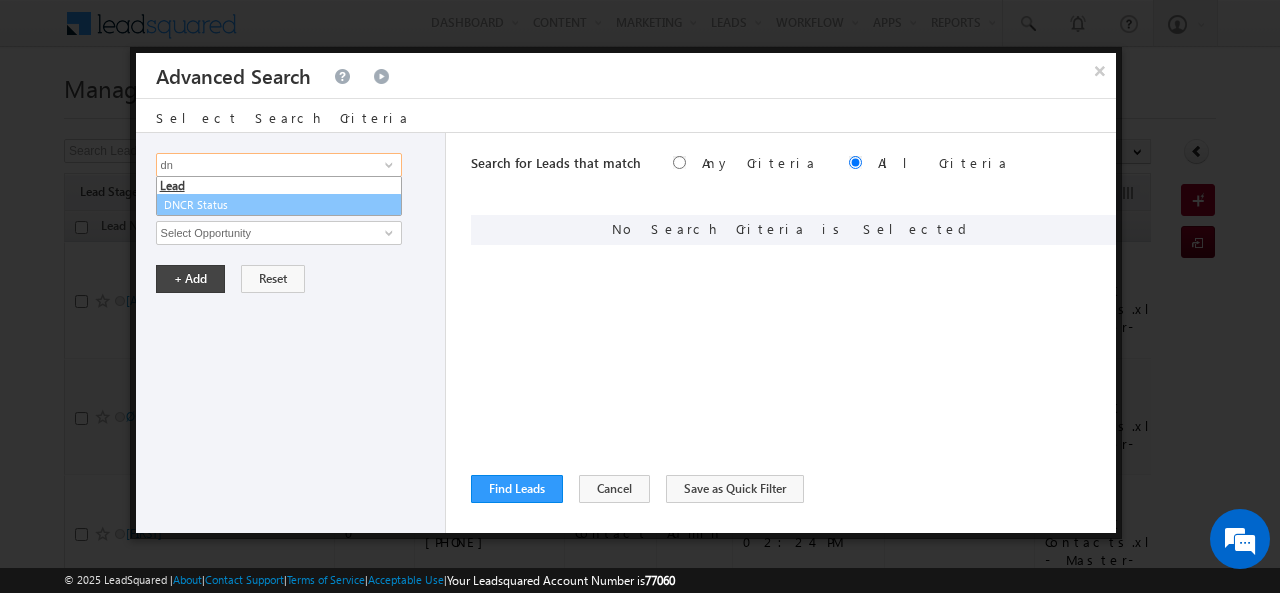 click on "DNCR Status" at bounding box center (279, 205) 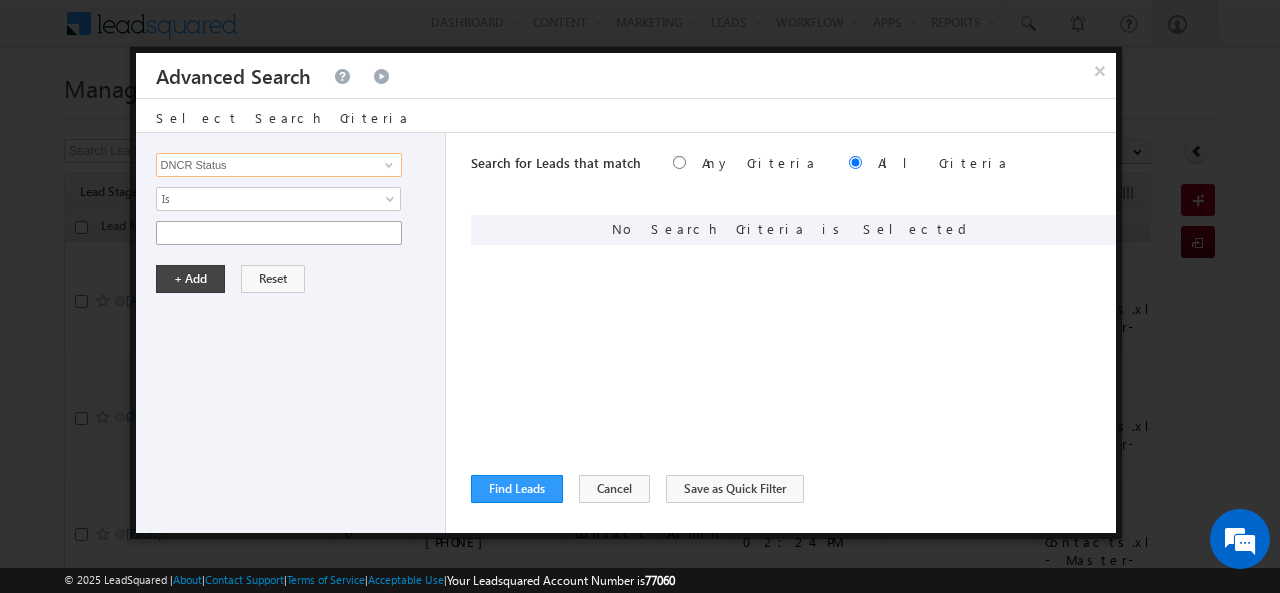 type on "DNCR Status" 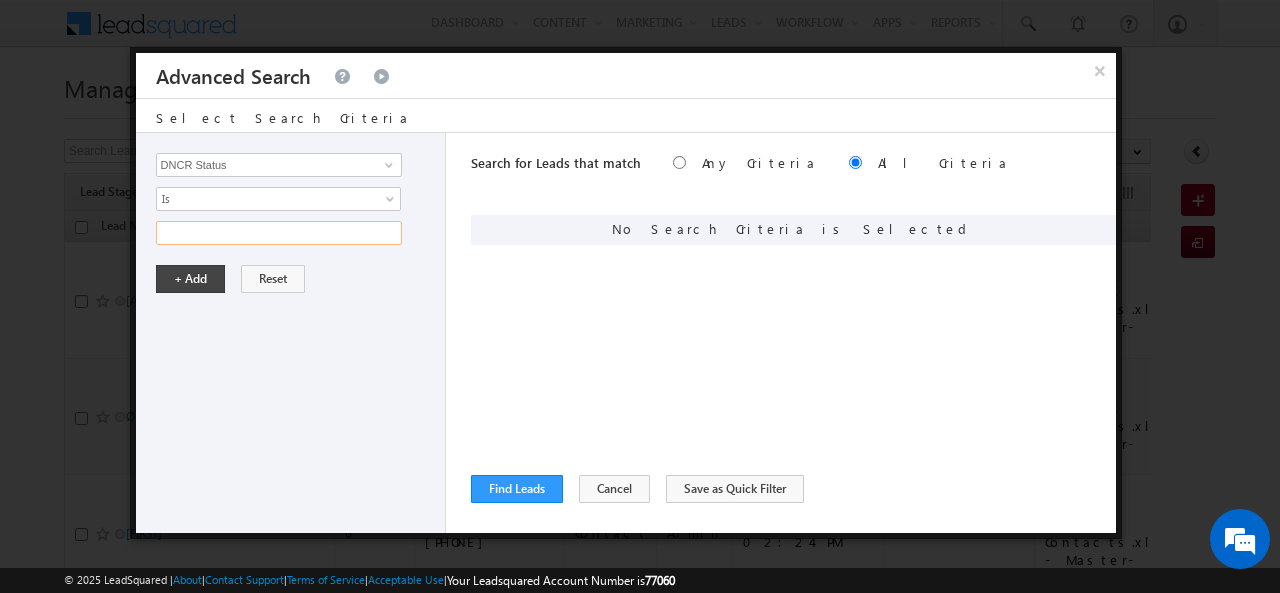 click at bounding box center [279, 233] 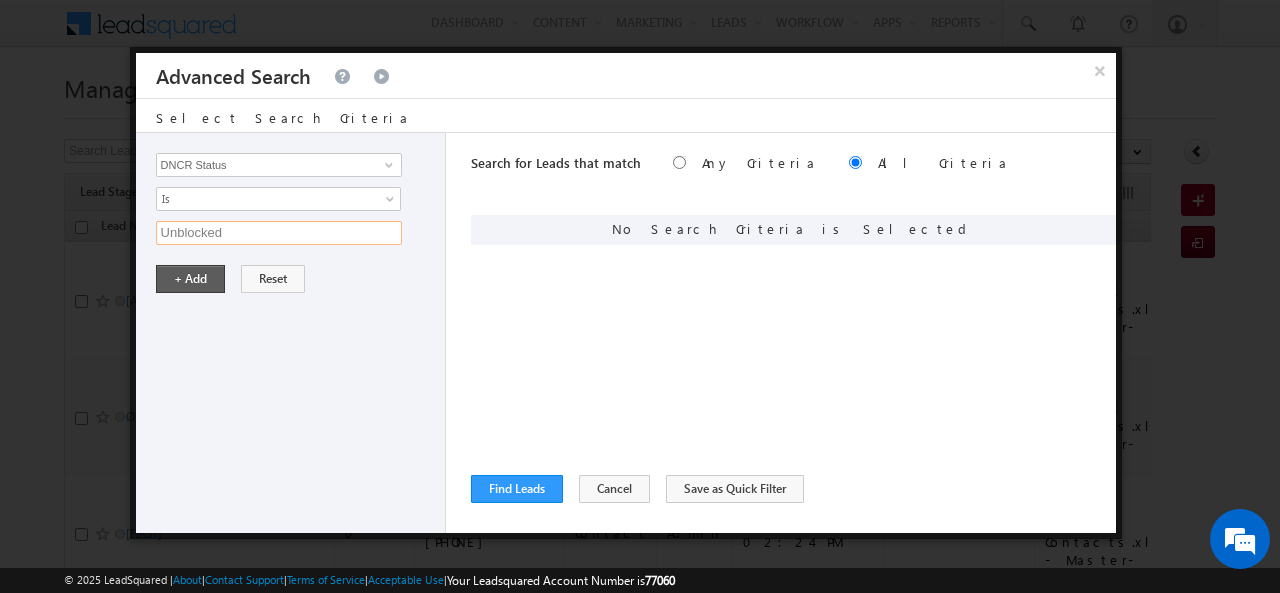 type on "Unblocked" 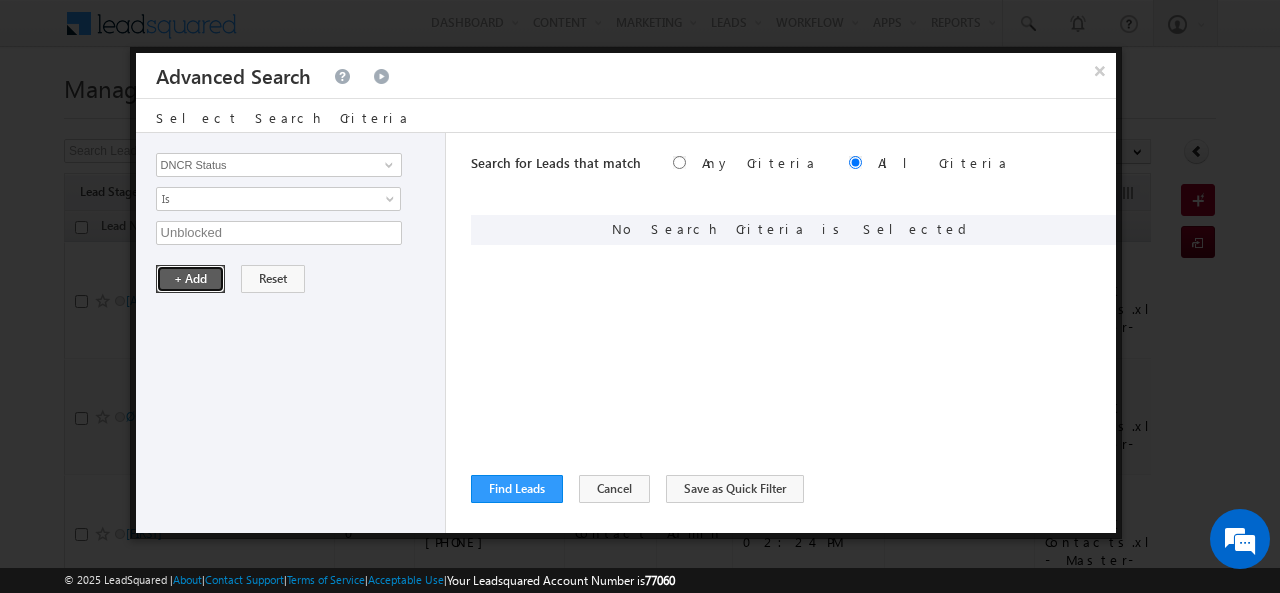 click on "+ Add" at bounding box center (190, 279) 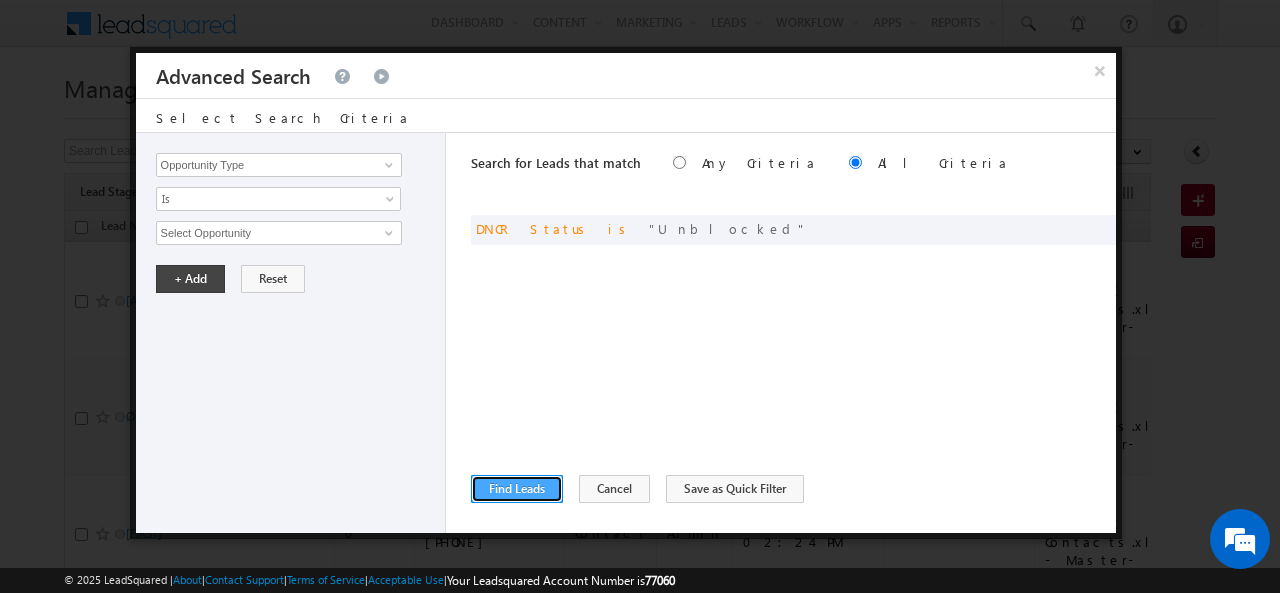 click on "Find Leads" at bounding box center (517, 489) 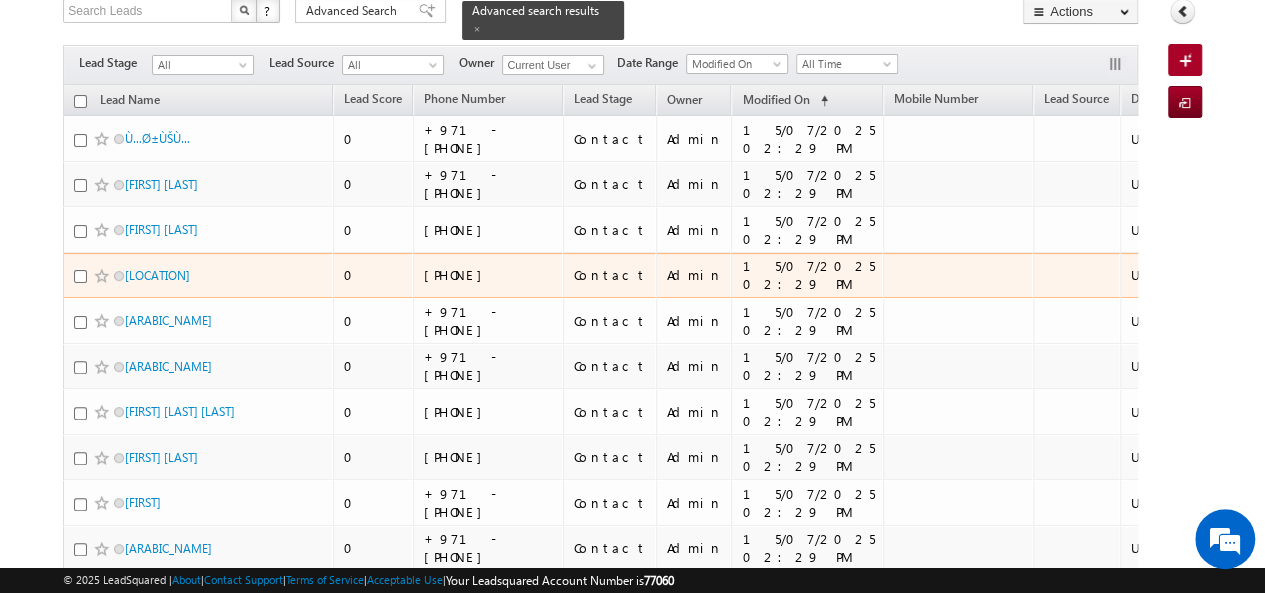 scroll, scrollTop: 0, scrollLeft: 0, axis: both 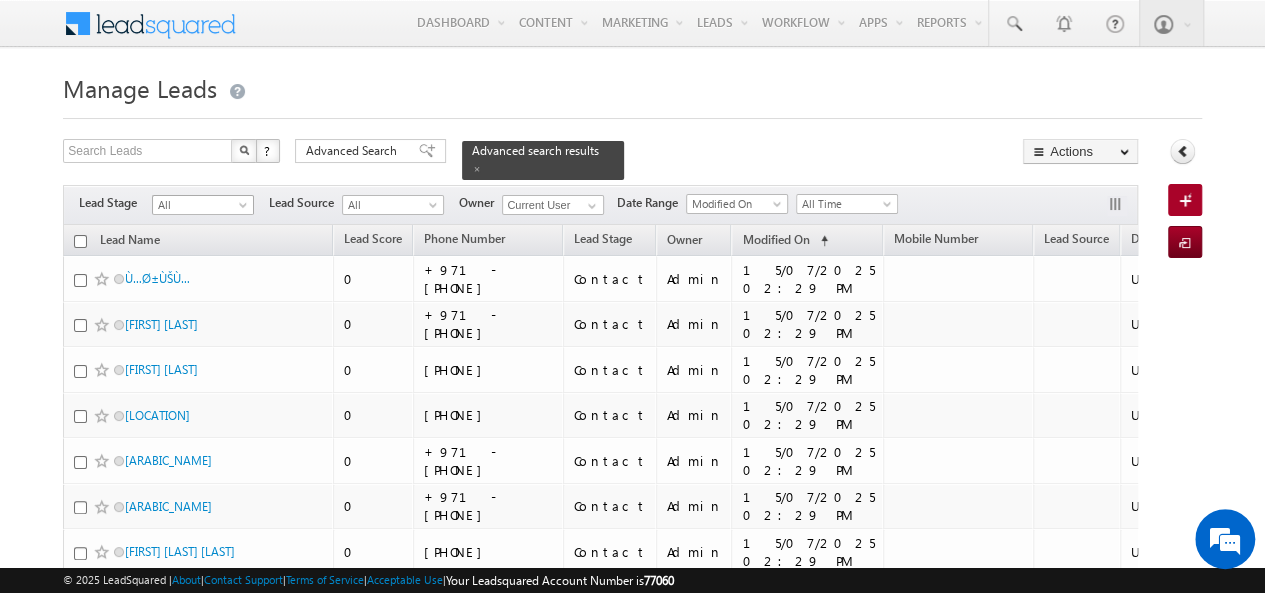 click at bounding box center (245, 209) 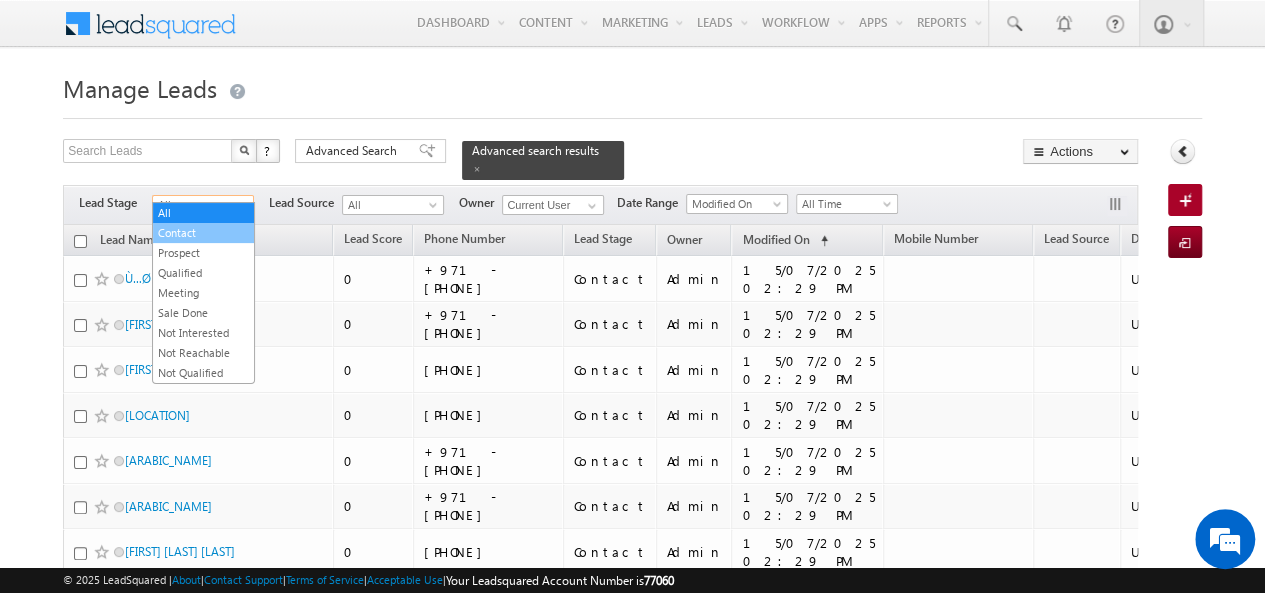 click on "Contact" at bounding box center [203, 233] 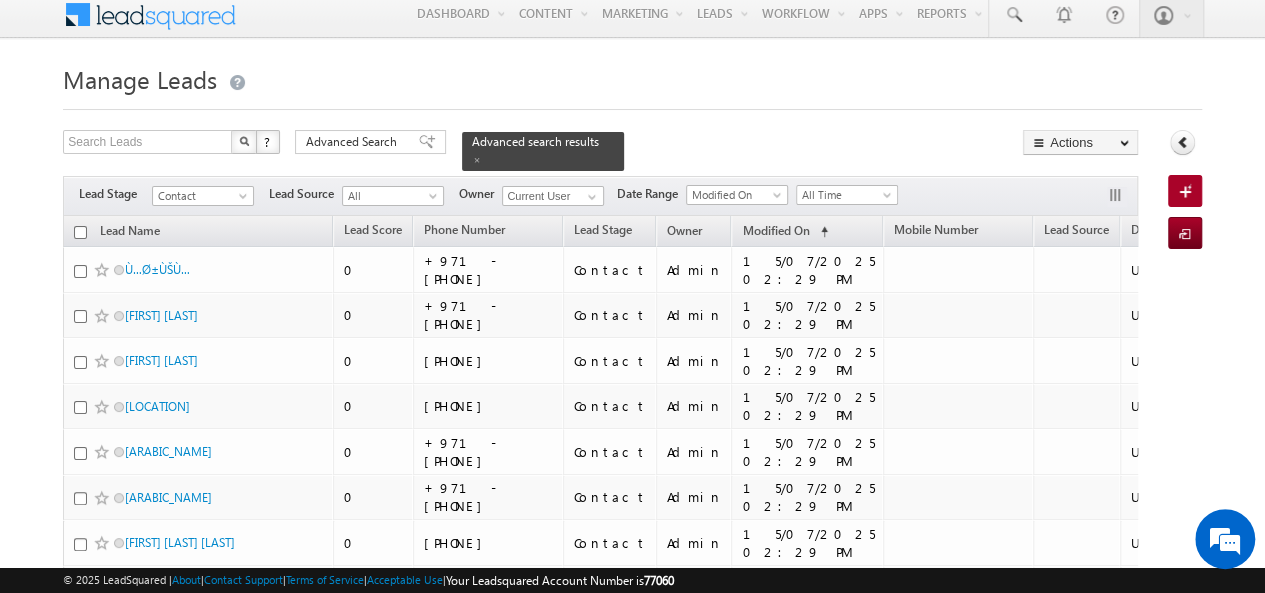 scroll, scrollTop: 0, scrollLeft: 0, axis: both 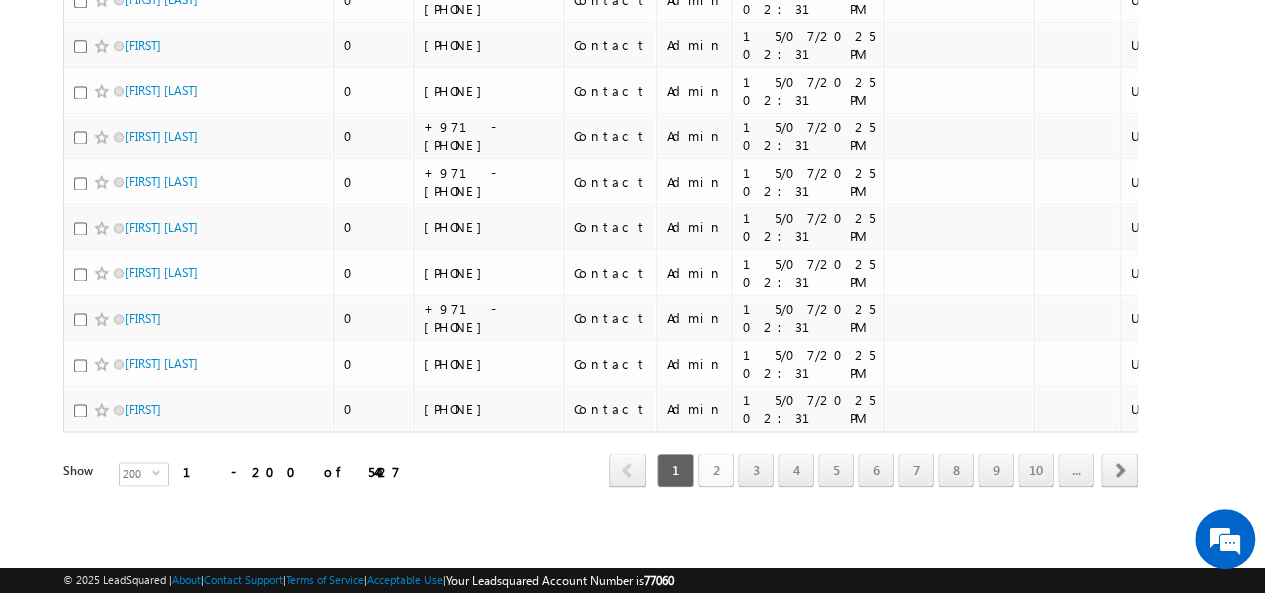 click on "2" at bounding box center [716, 470] 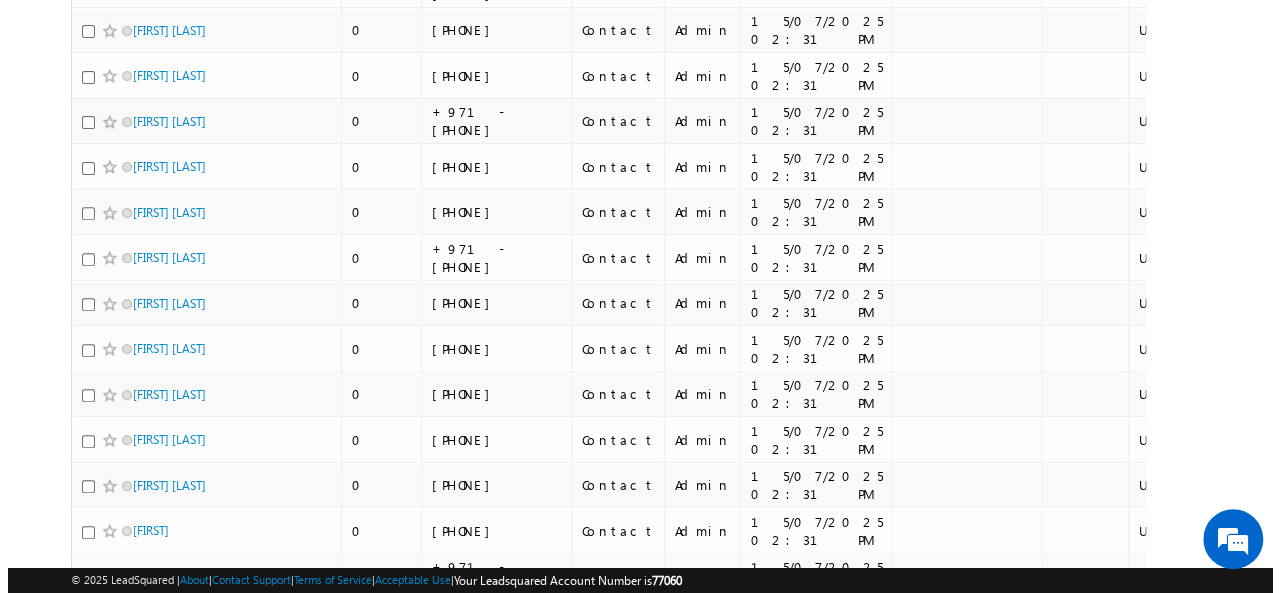 scroll, scrollTop: 0, scrollLeft: 0, axis: both 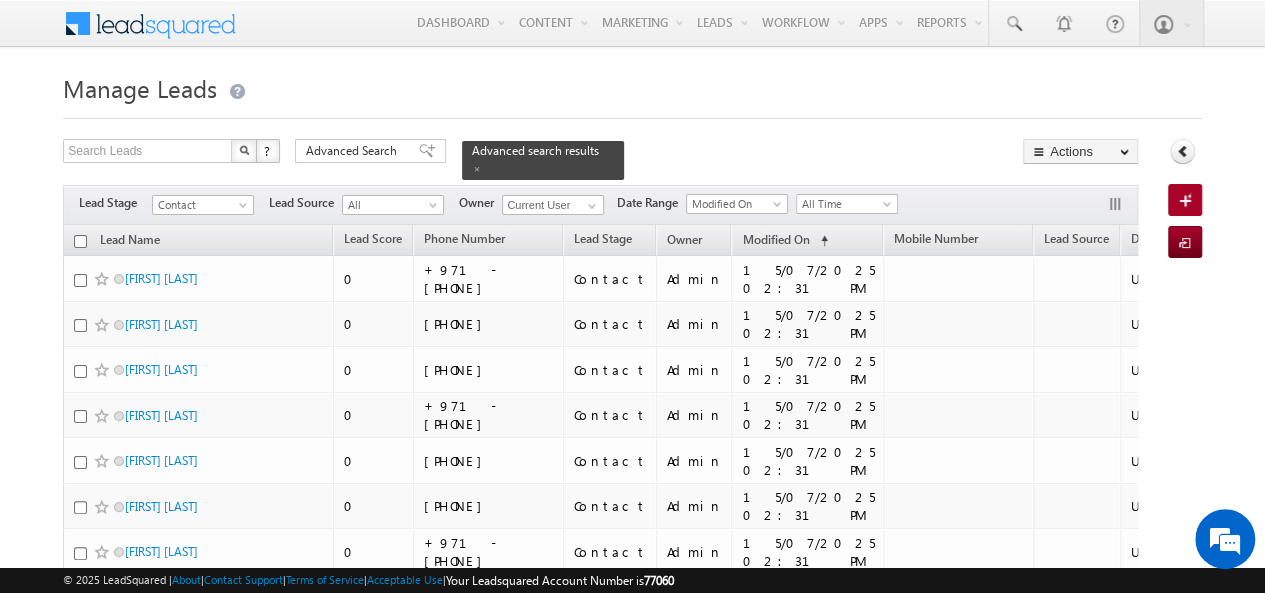 click at bounding box center [80, 241] 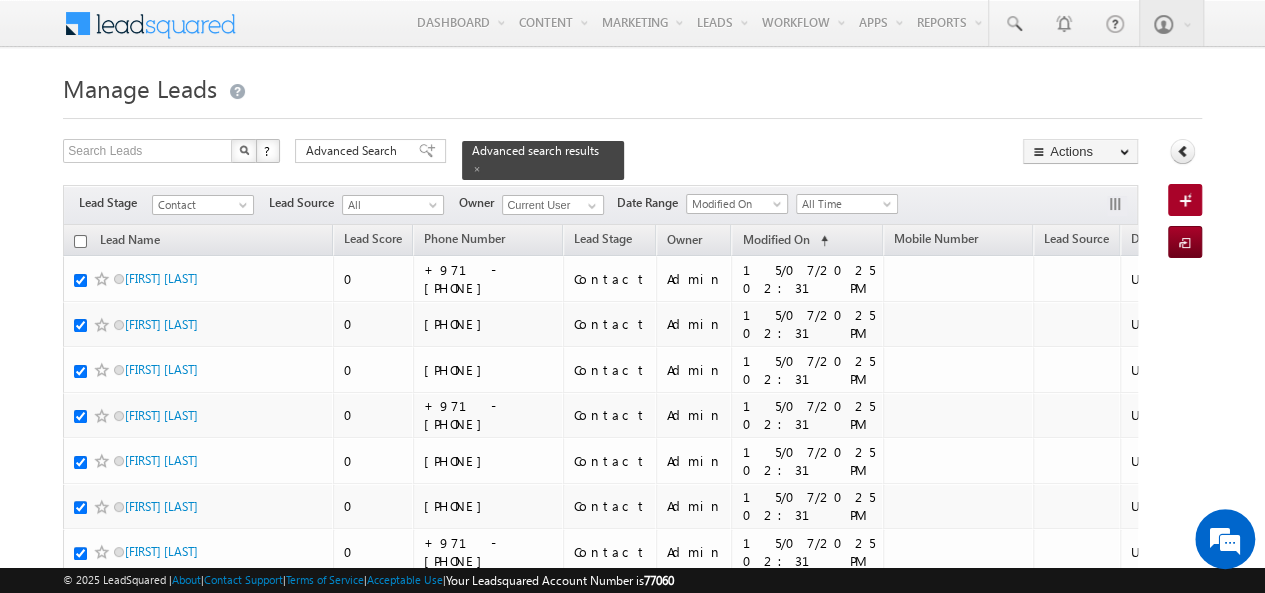 checkbox on "true" 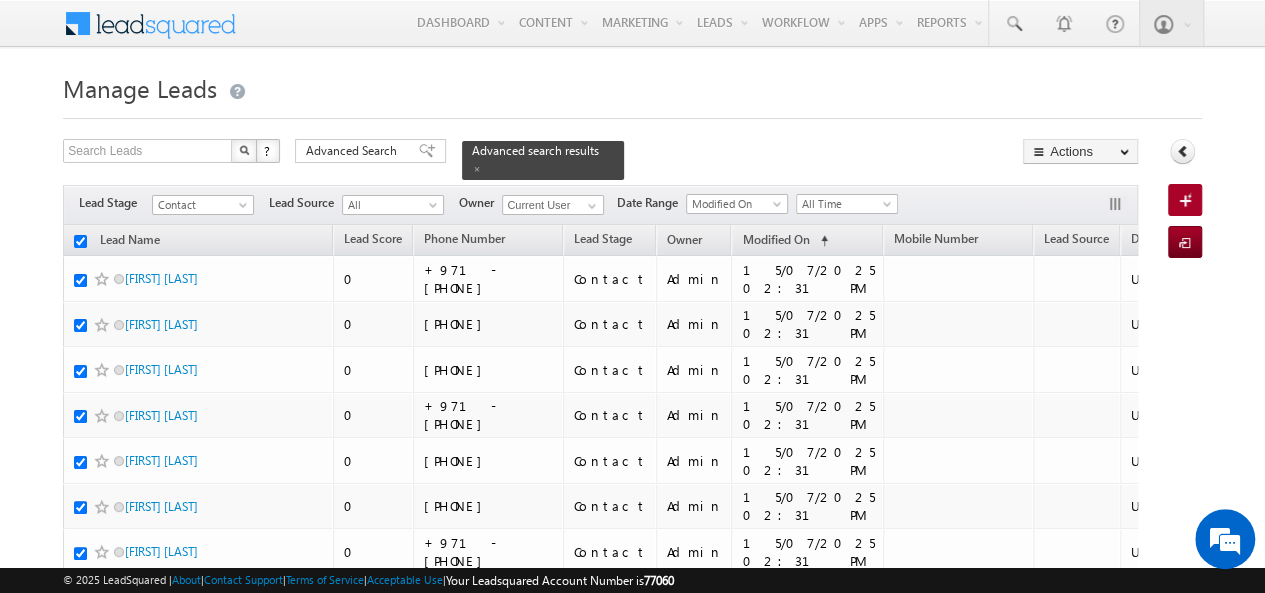 checkbox on "true" 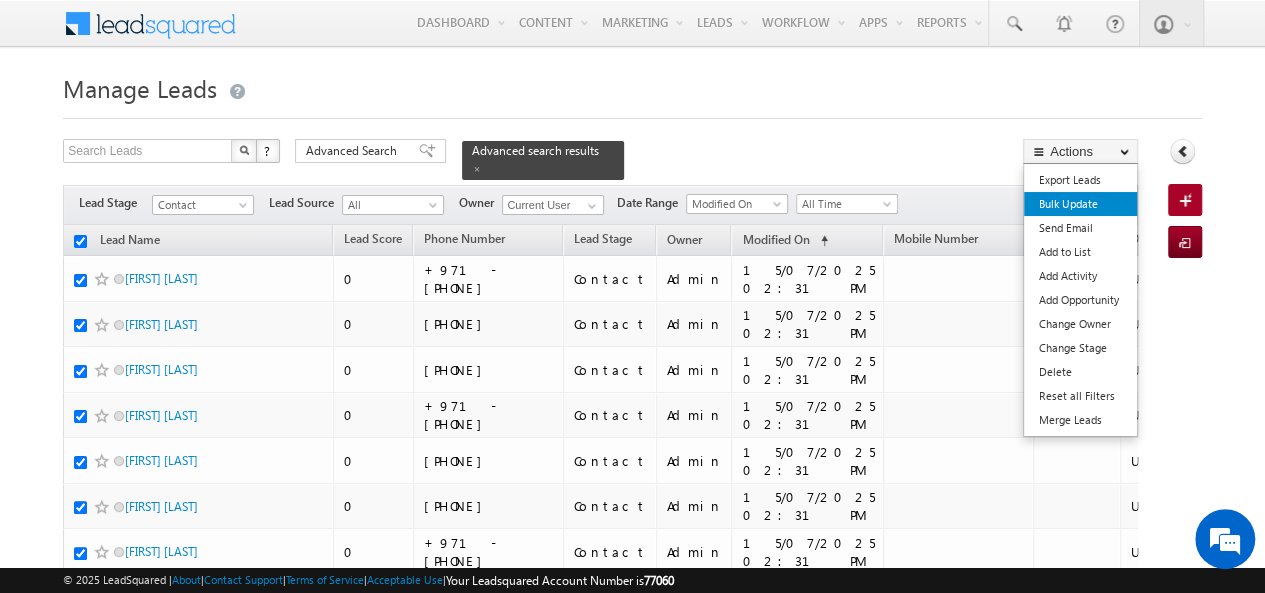 click on "Bulk Update" at bounding box center [1080, 204] 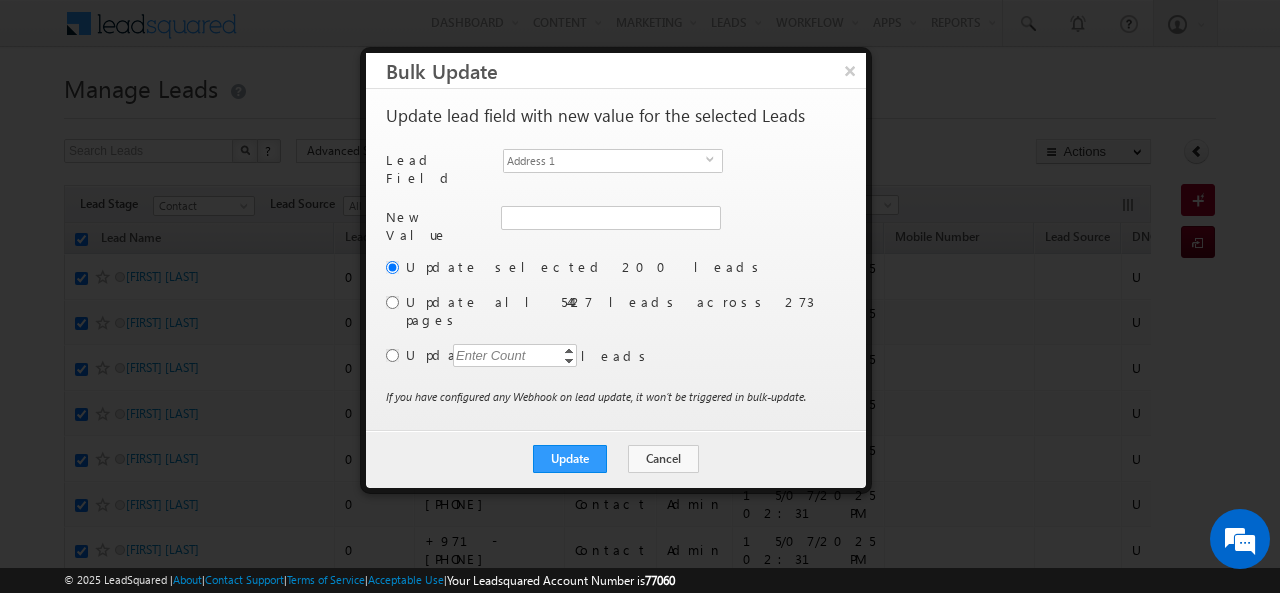 click on "Enter Count" at bounding box center (491, 355) 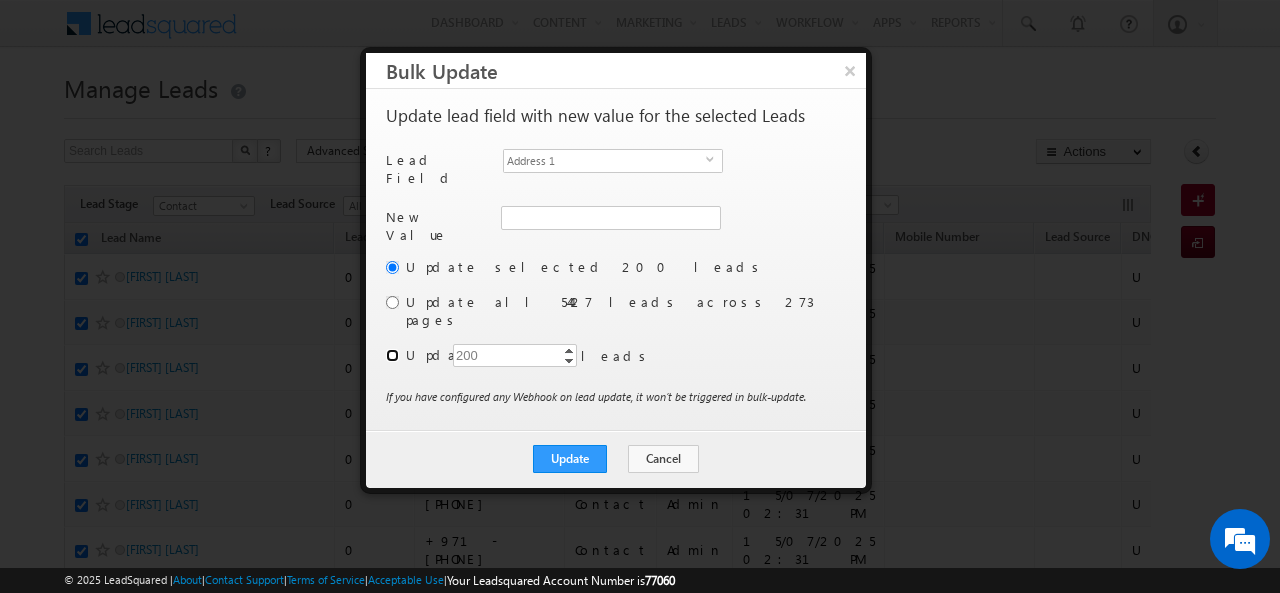 click at bounding box center [392, 355] 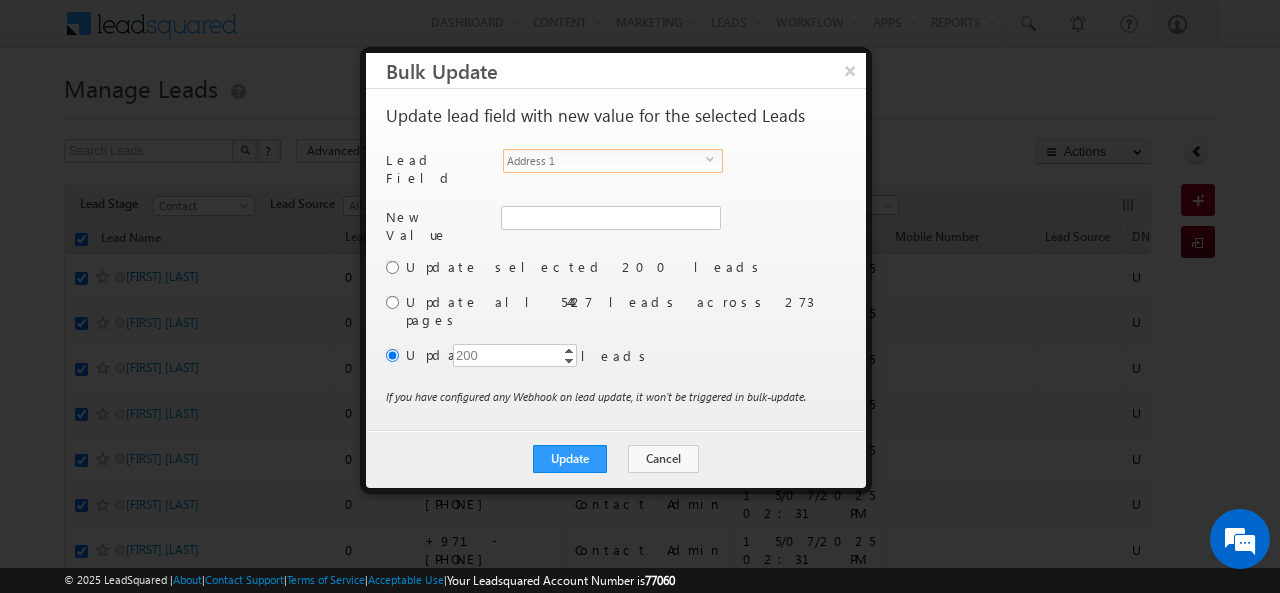 click on "select" at bounding box center [714, 159] 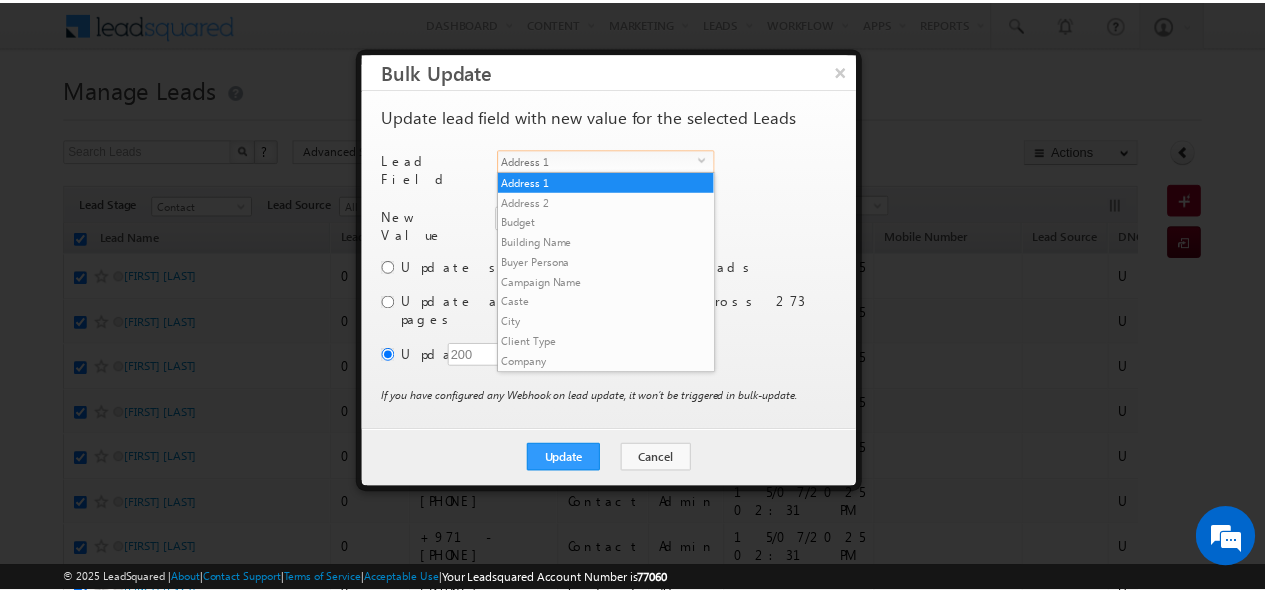 scroll, scrollTop: 761, scrollLeft: 0, axis: vertical 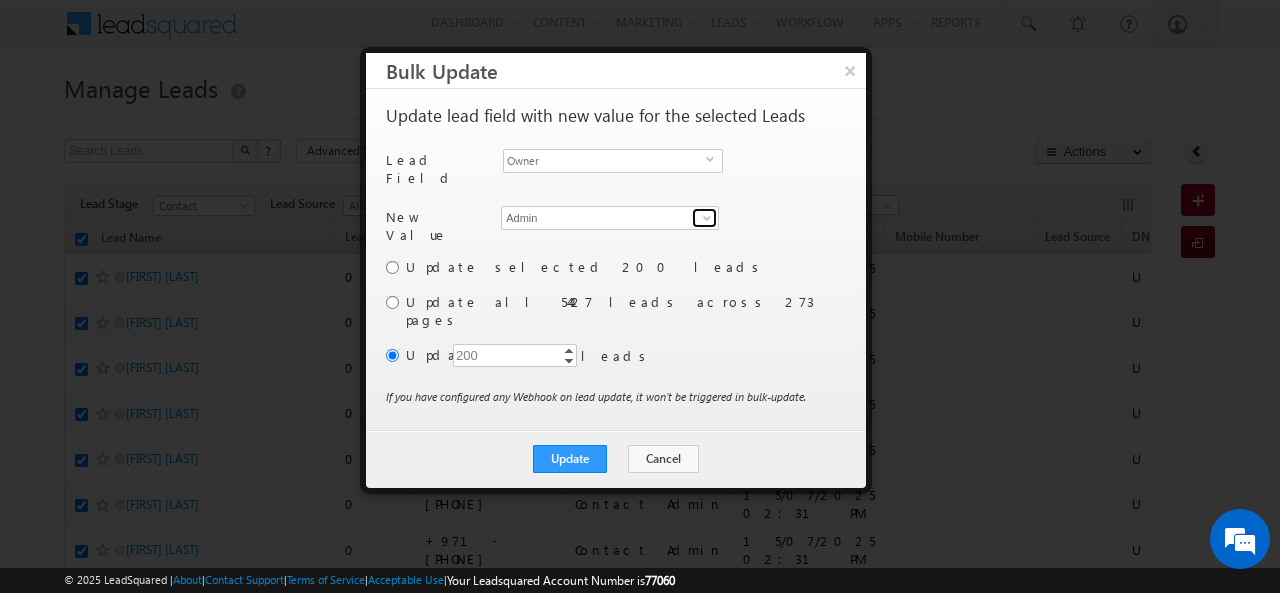 click at bounding box center (707, 218) 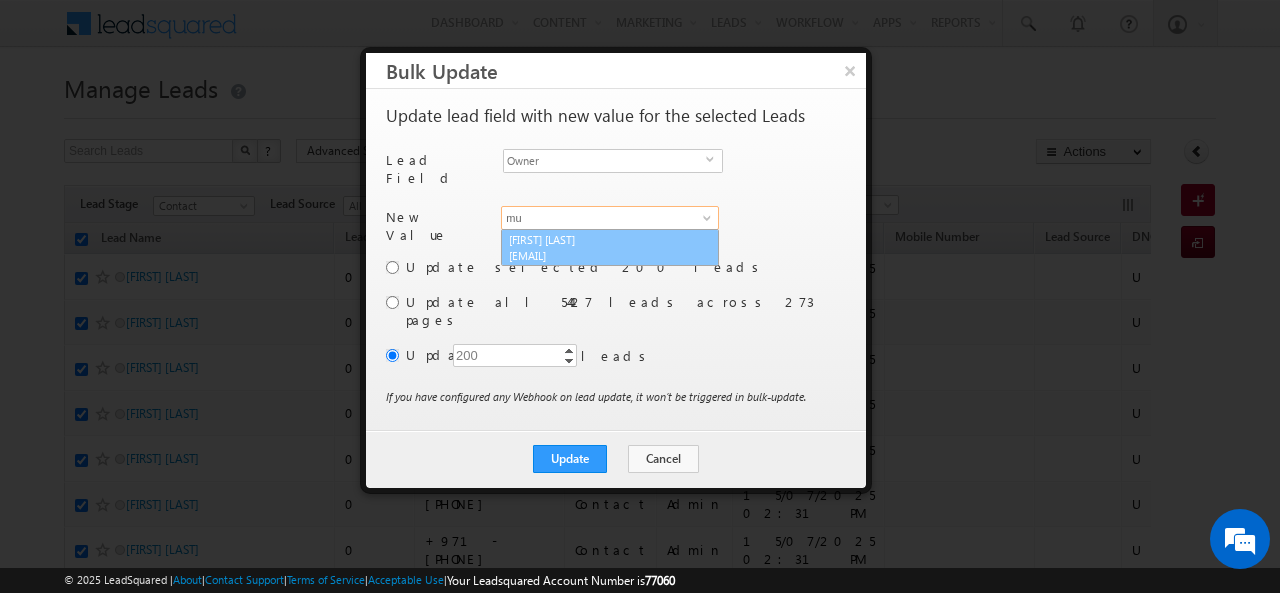 click on "[FIRST] [LAST] [EMAIL]" at bounding box center [610, 248] 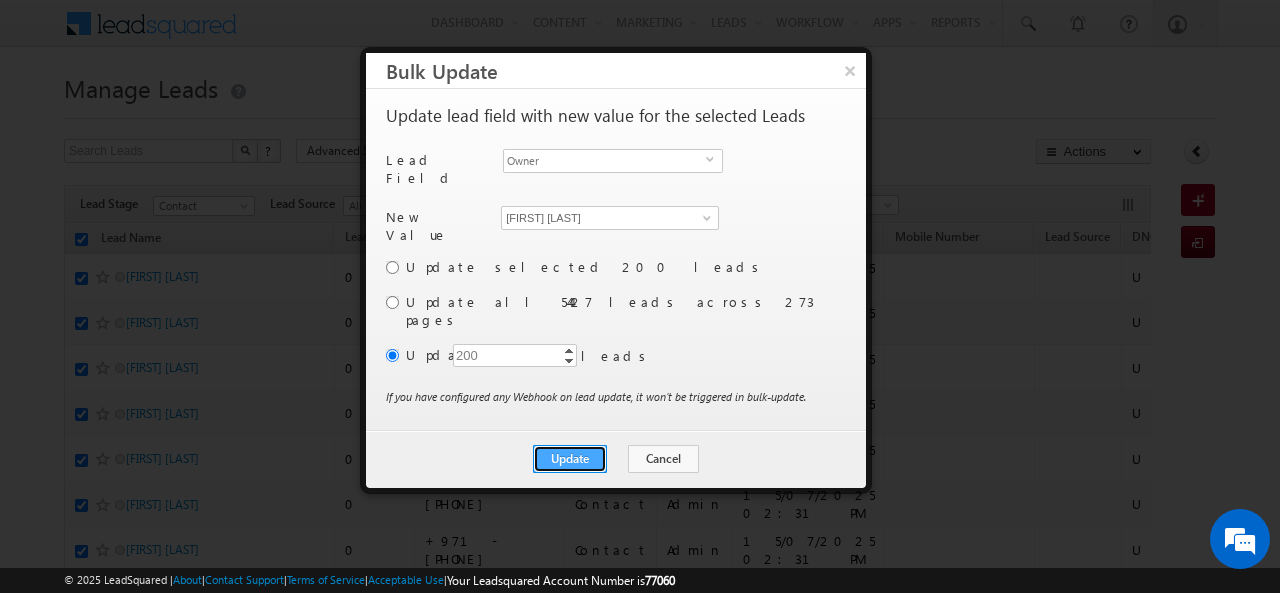 click on "Update" at bounding box center (570, 459) 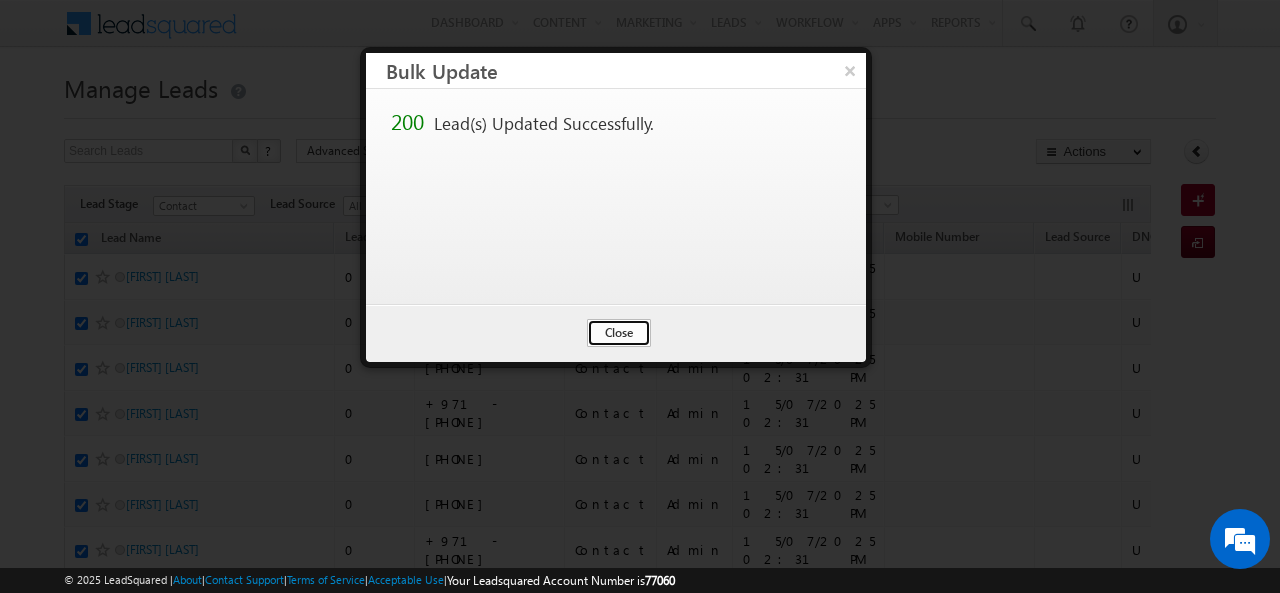 click on "Close" at bounding box center (619, 333) 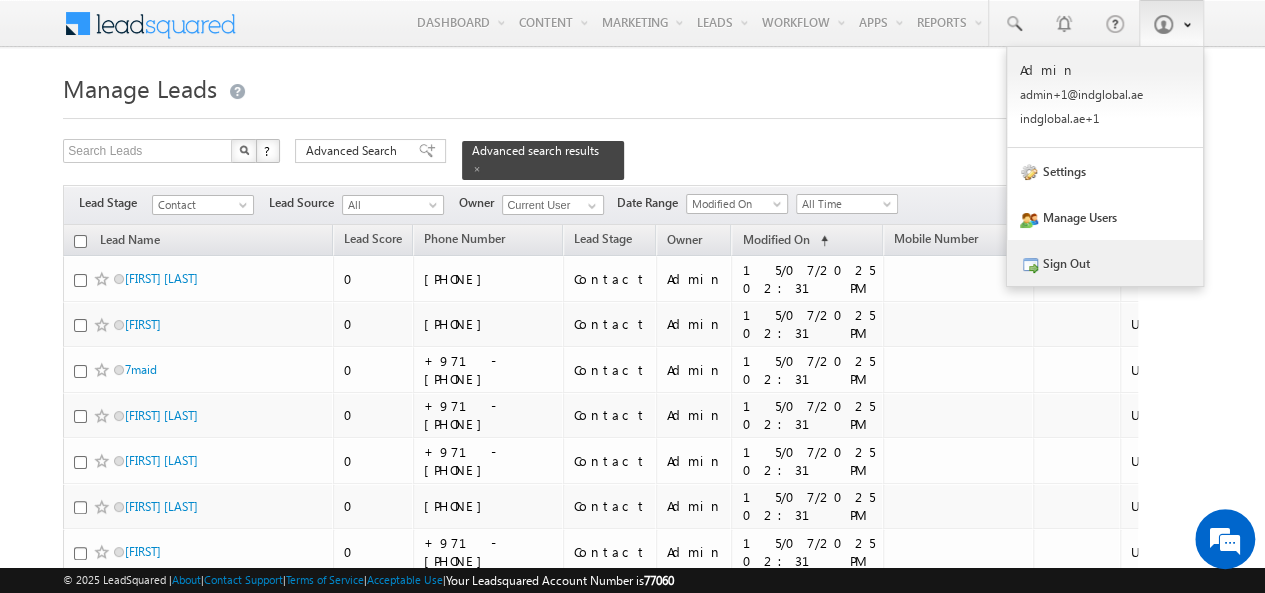 click on "Sign Out" at bounding box center (1105, 263) 